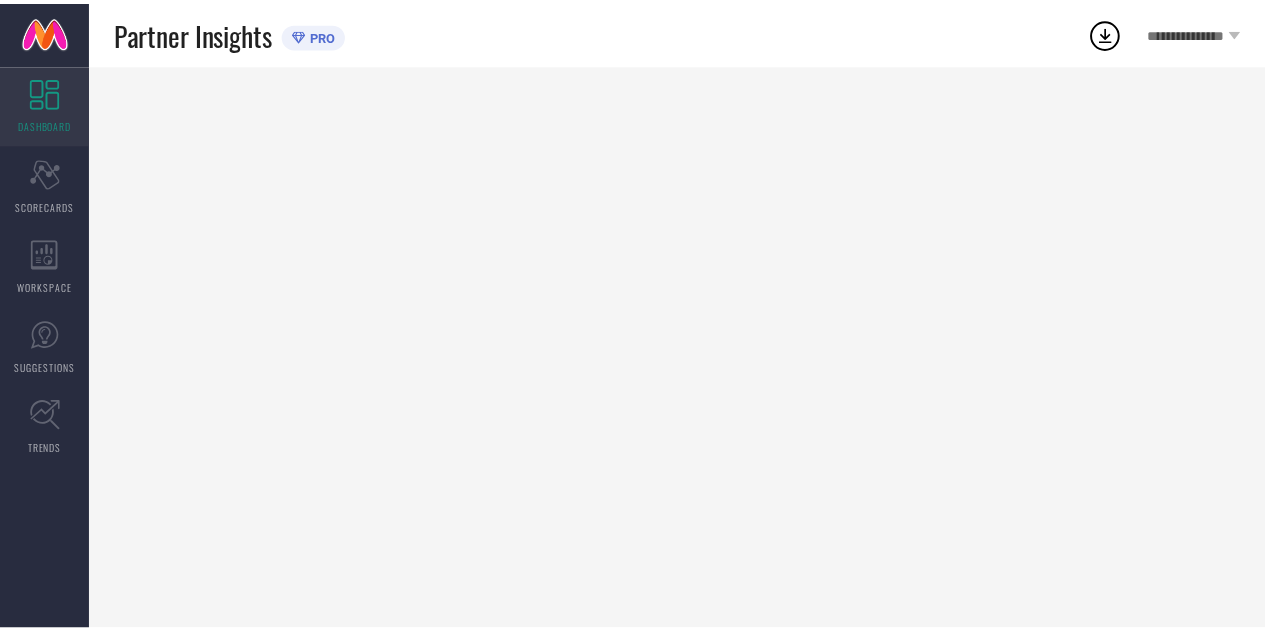 scroll, scrollTop: 0, scrollLeft: 0, axis: both 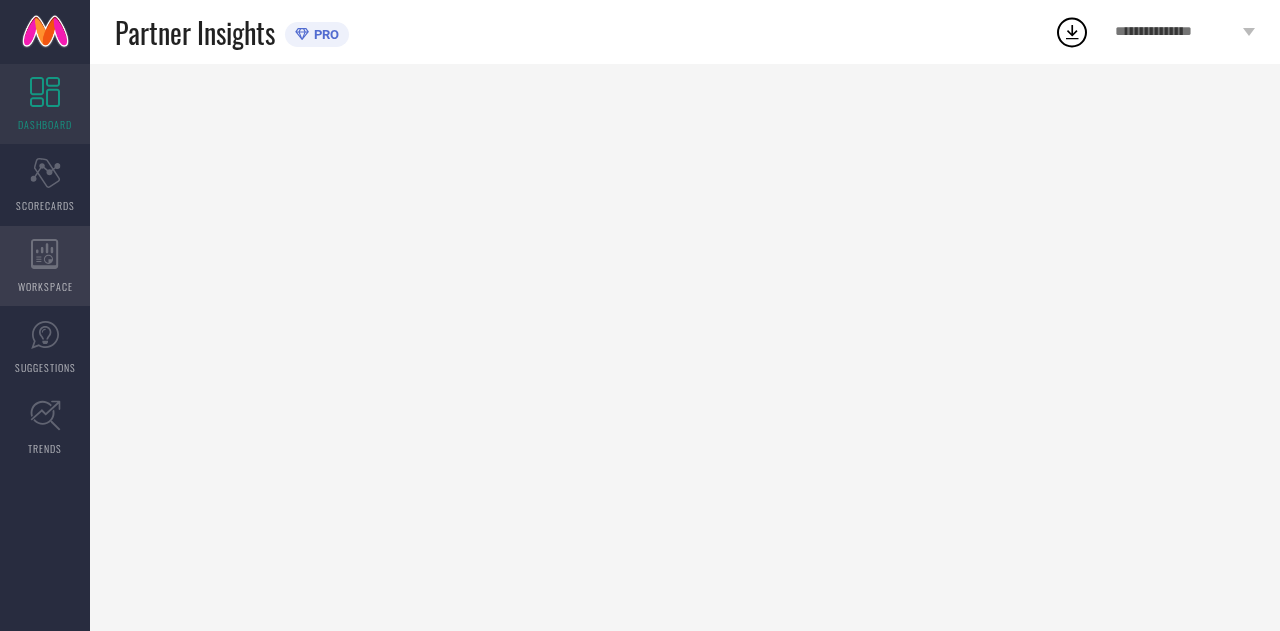 click 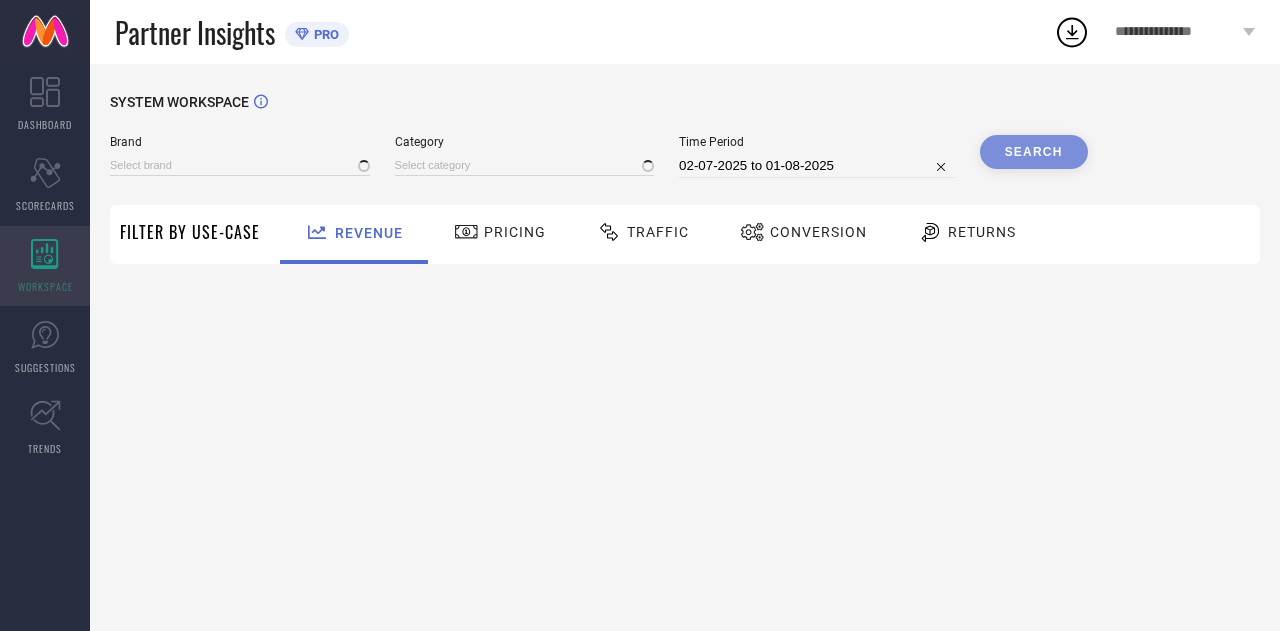type on "COLORPLUS" 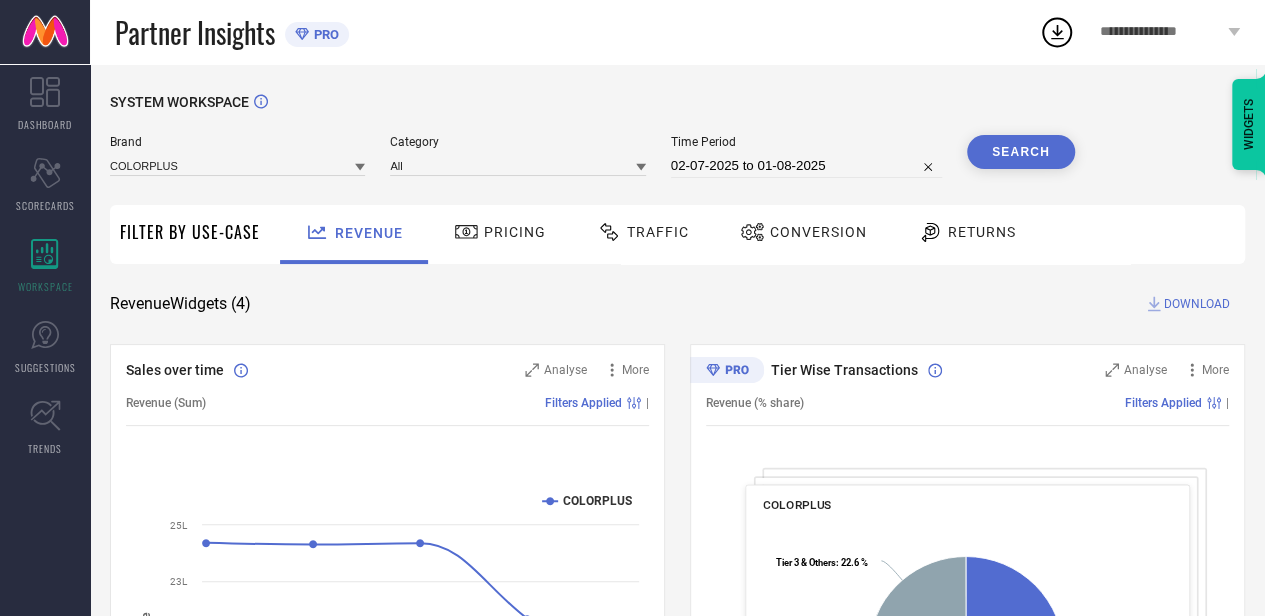 select on "6" 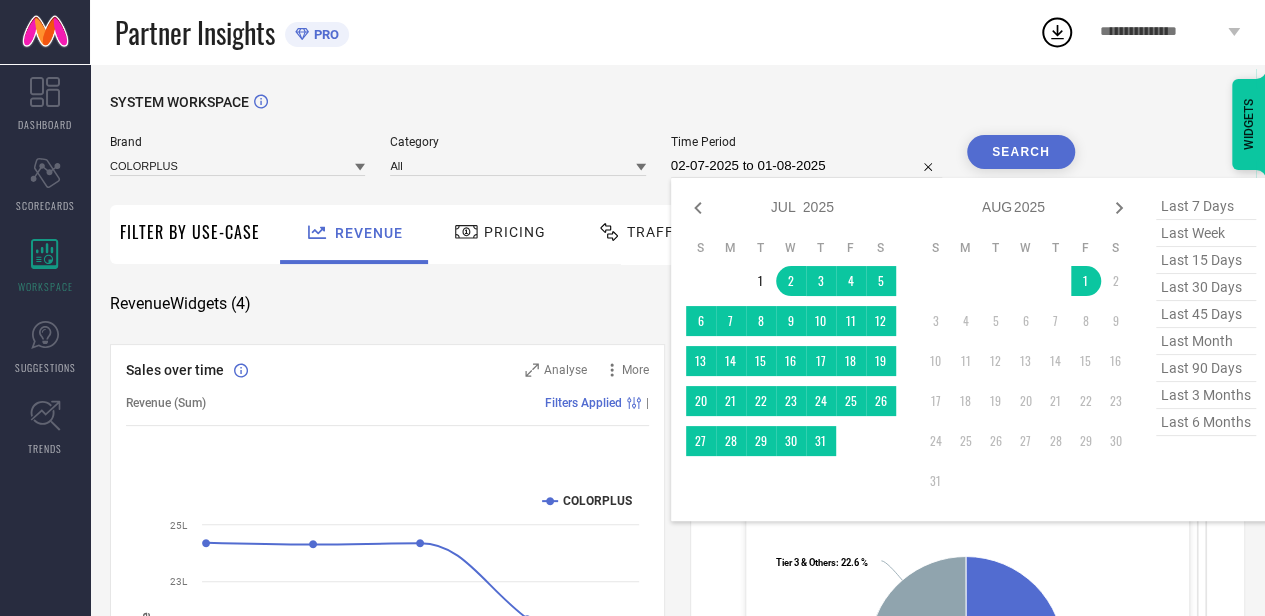 click on "02-07-2025 to 01-08-2025" at bounding box center (806, 166) 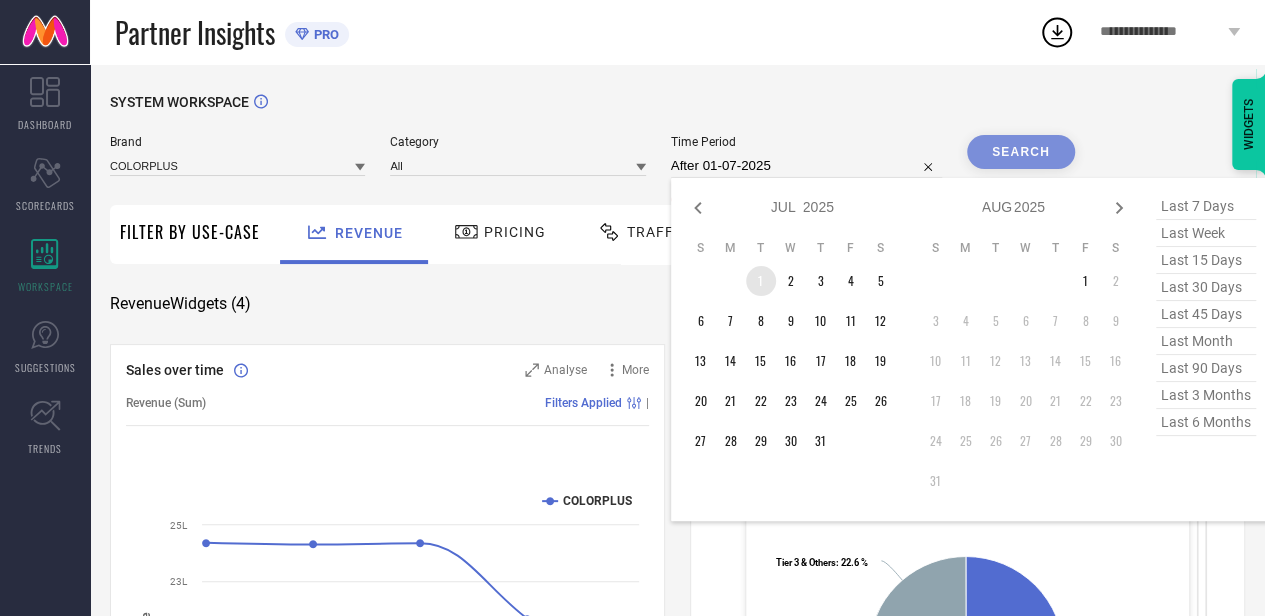 click on "1" at bounding box center (761, 281) 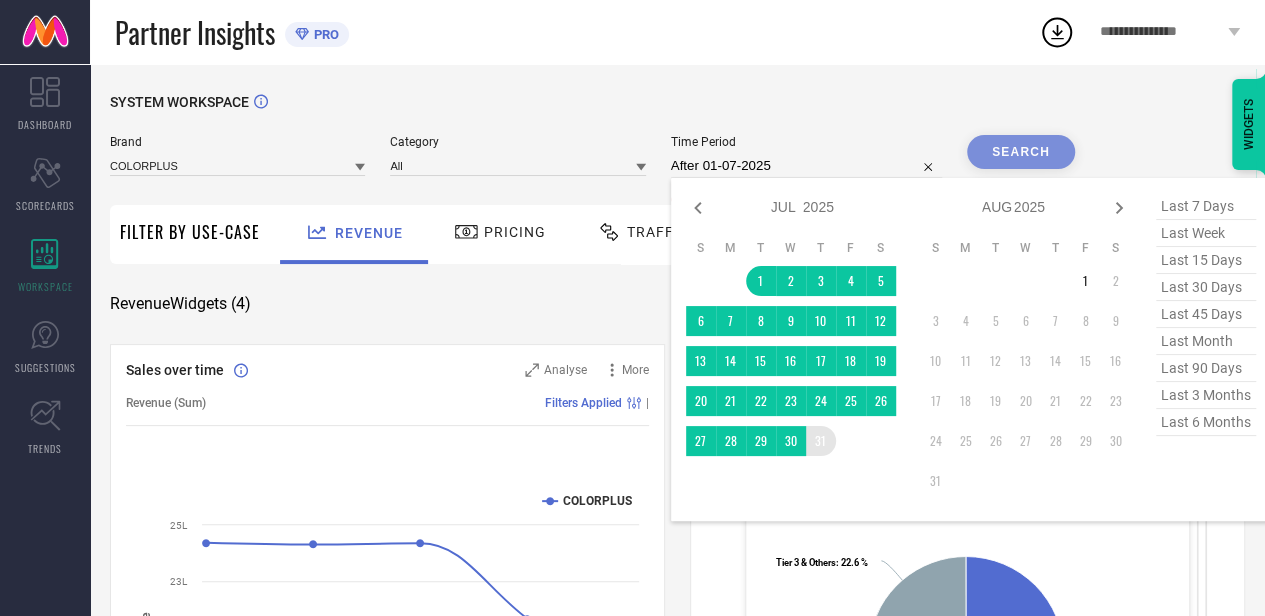 type on "01-07-2025 to 31-07-2025" 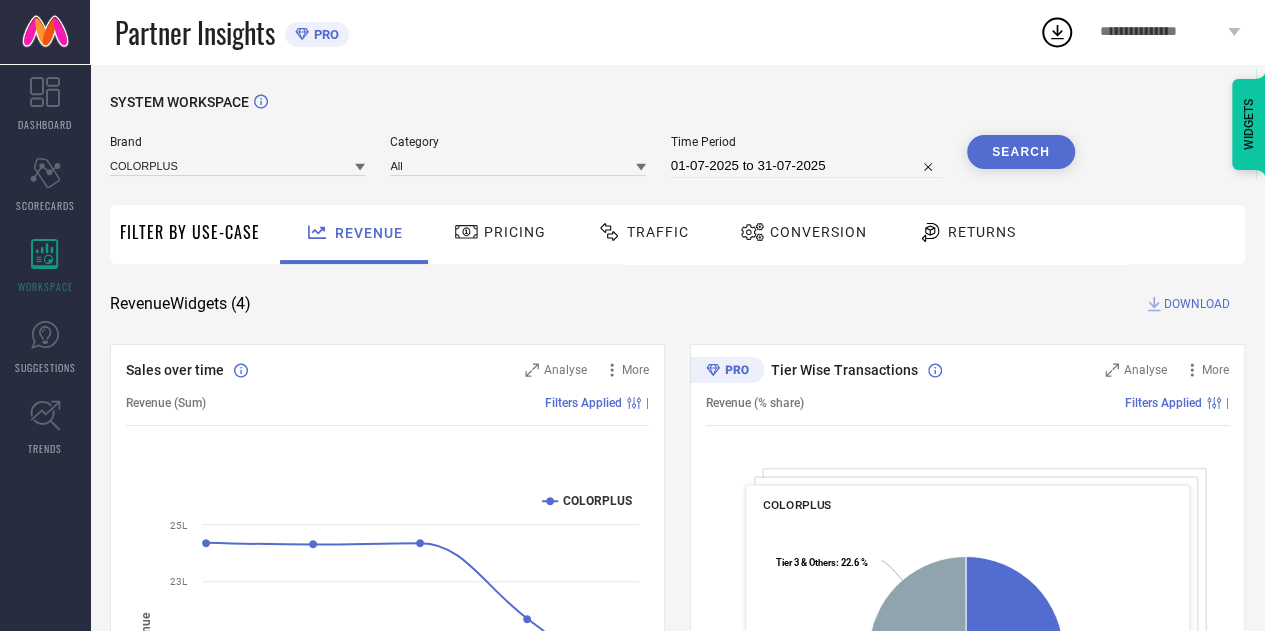 click on "Search" at bounding box center (1021, 152) 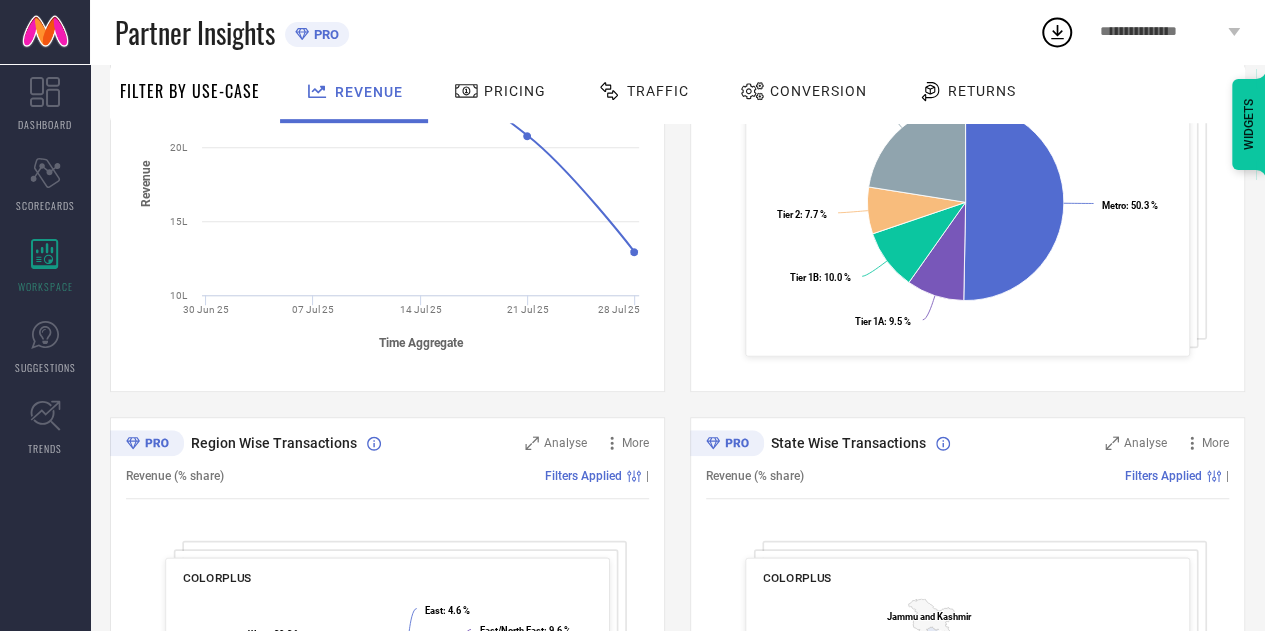 scroll, scrollTop: 0, scrollLeft: 0, axis: both 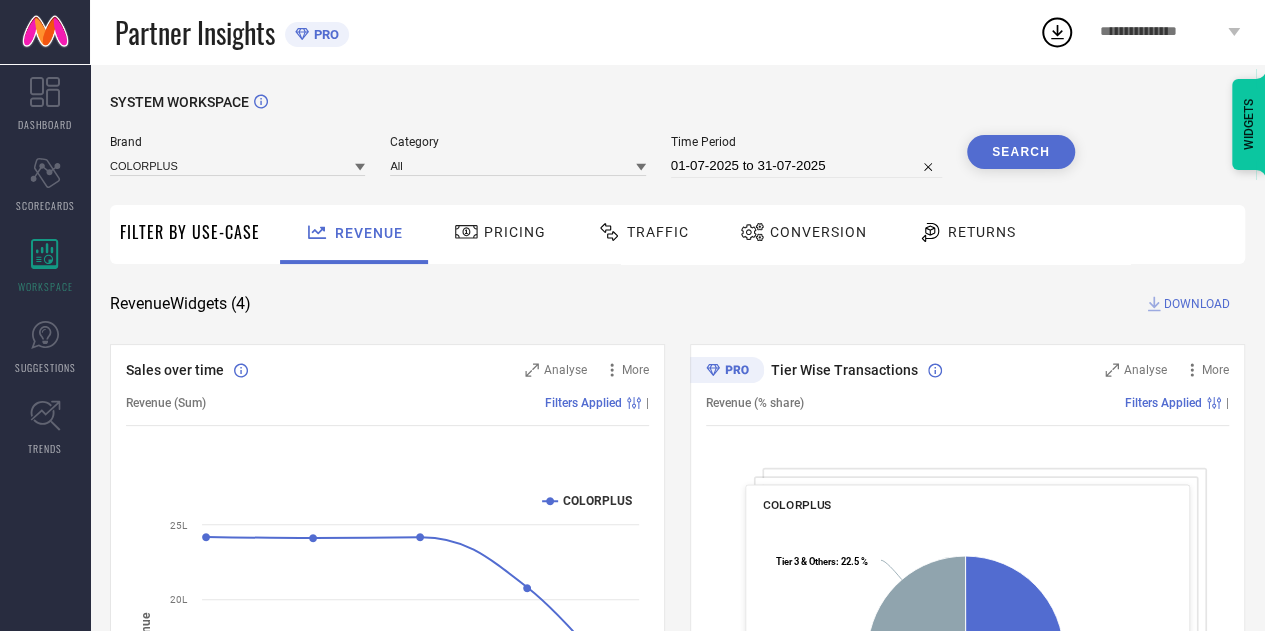 click on "DOWNLOAD" at bounding box center [1197, 304] 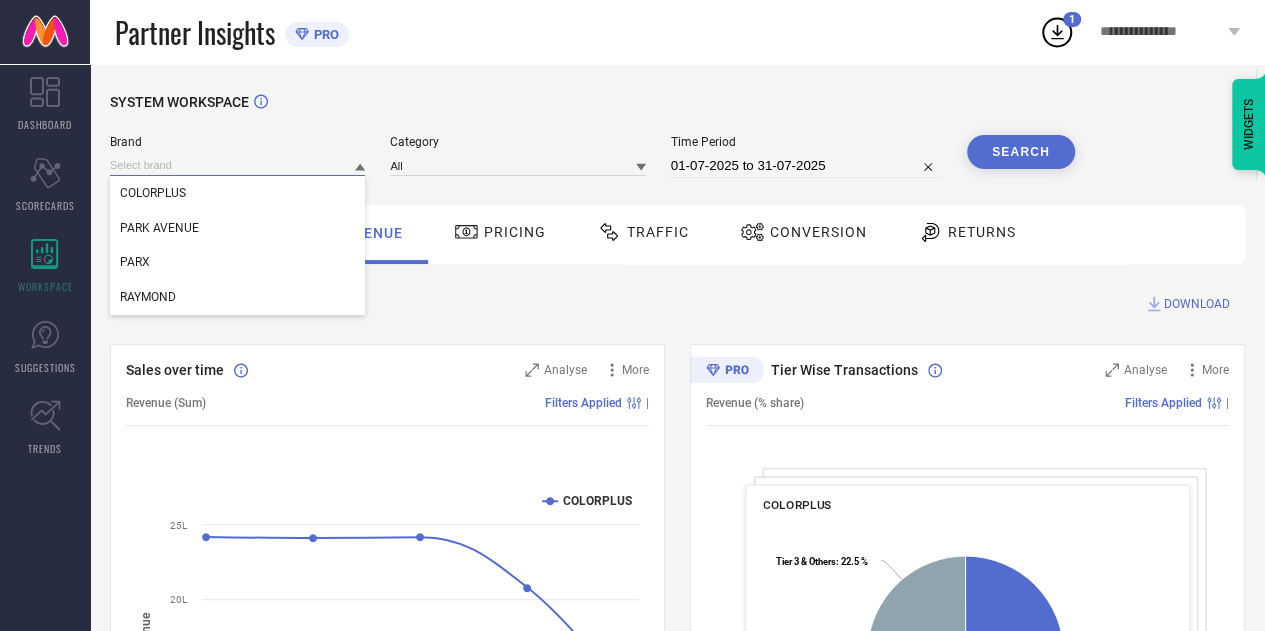 click at bounding box center (237, 165) 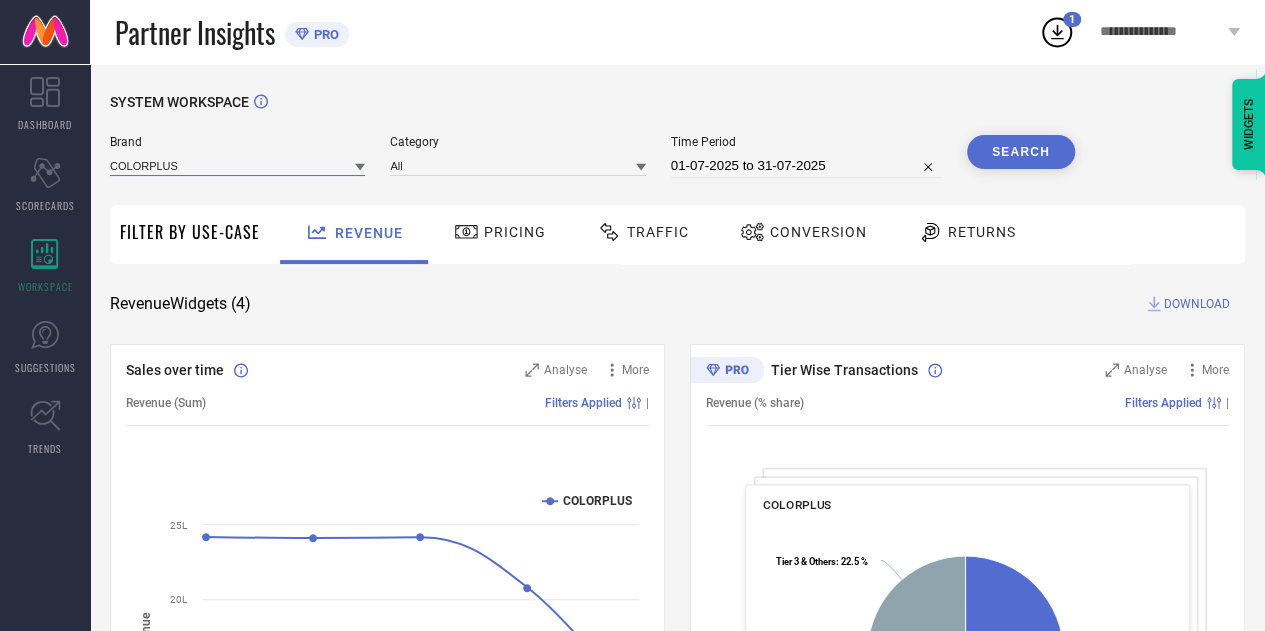 click at bounding box center [237, 165] 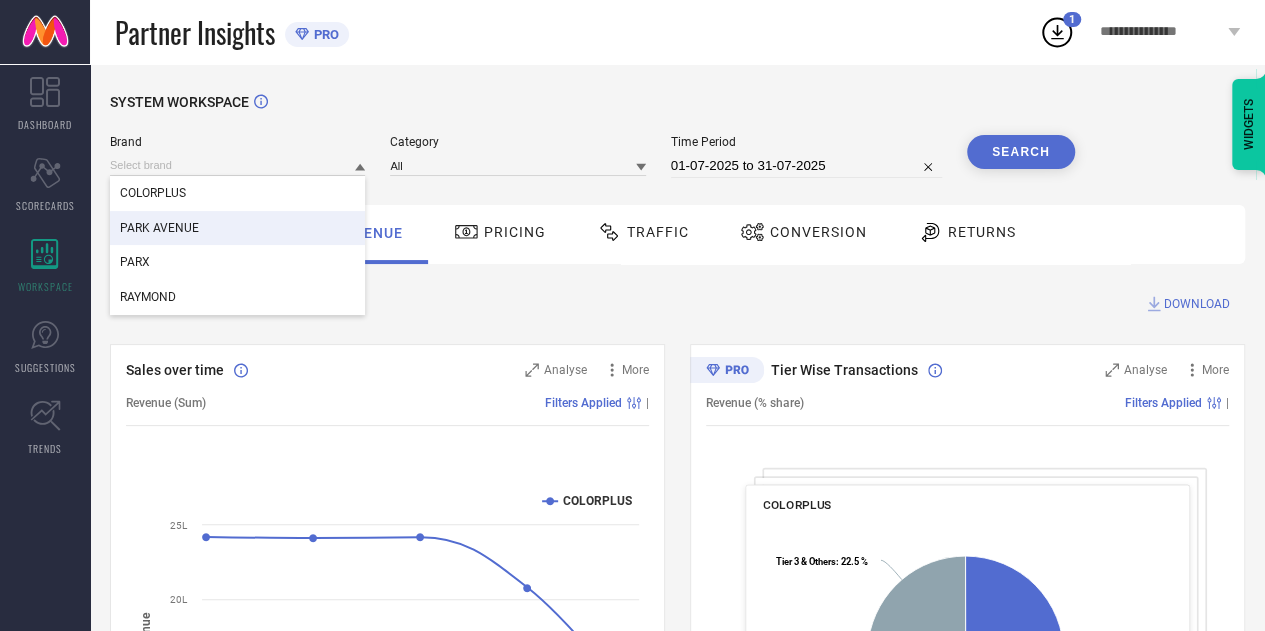 click on "PARK AVENUE" at bounding box center [159, 228] 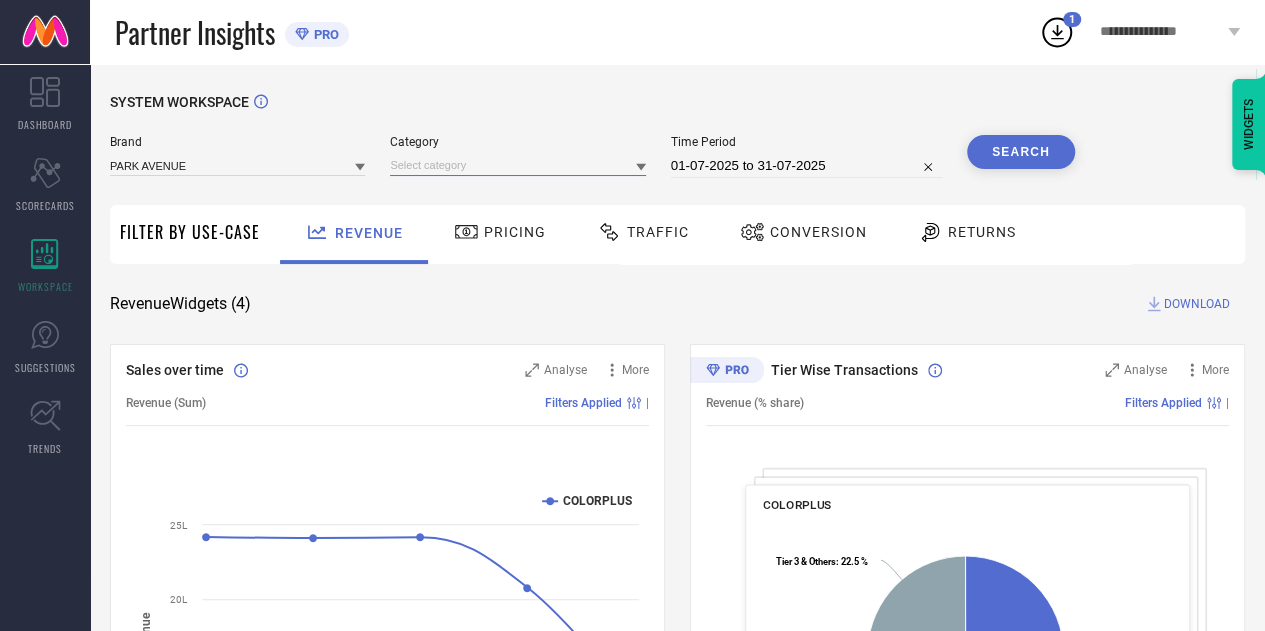 click at bounding box center [517, 165] 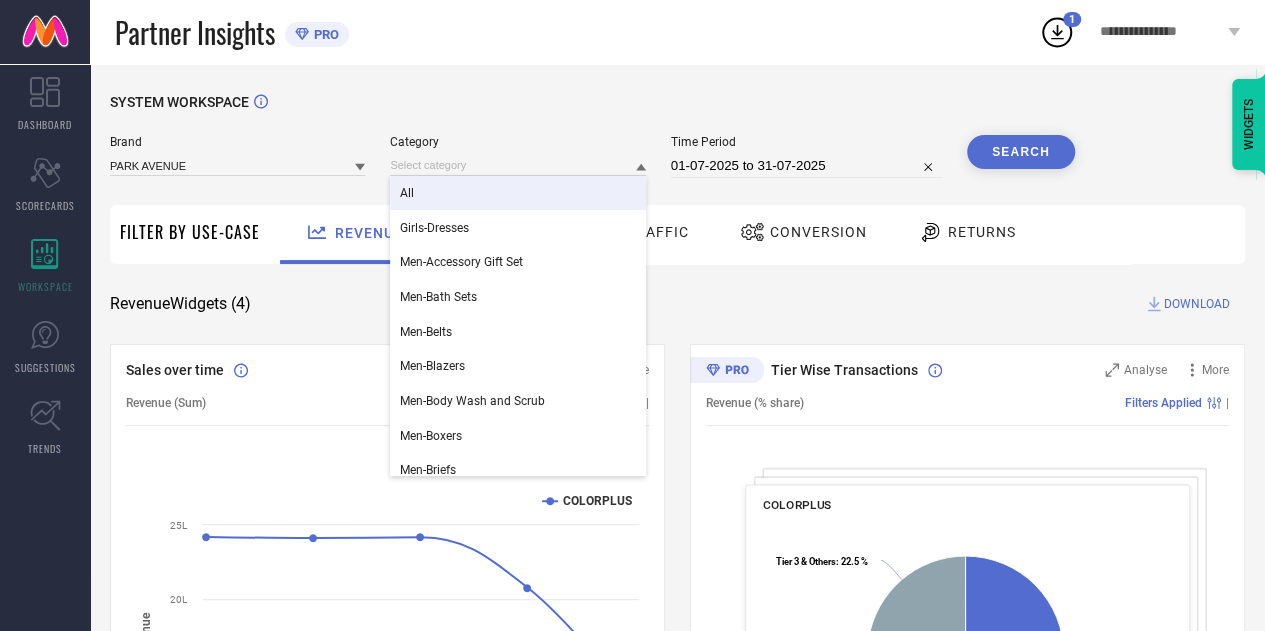 click on "All" at bounding box center (517, 193) 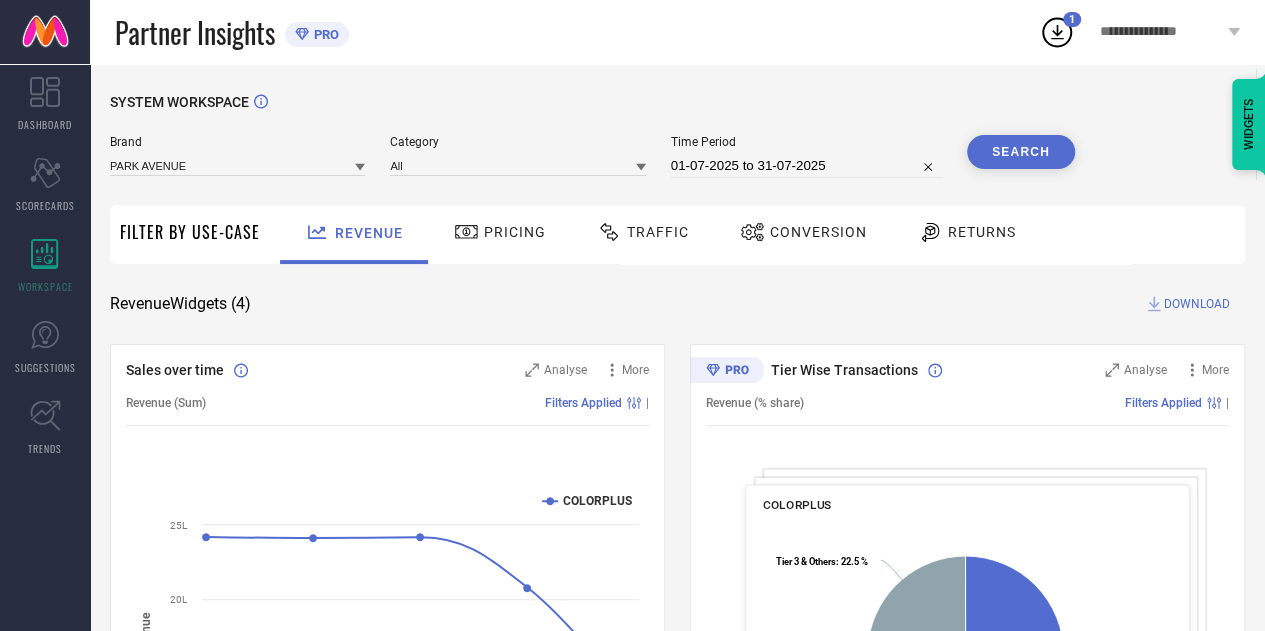 click on "Search" at bounding box center [1021, 152] 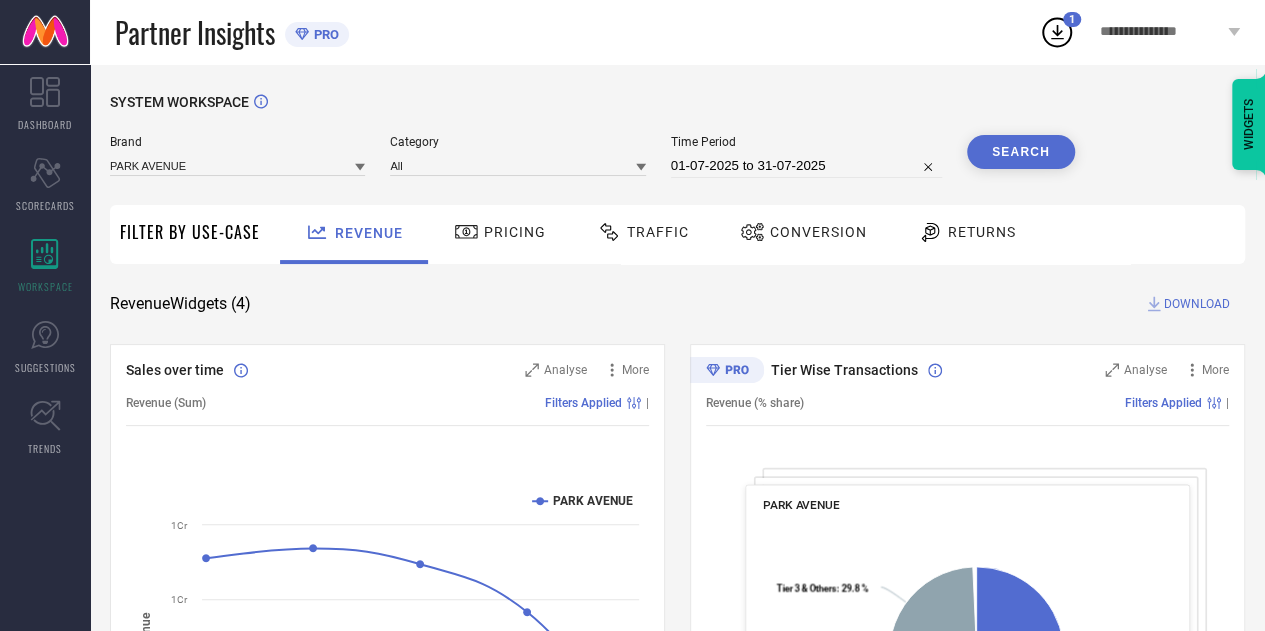 type 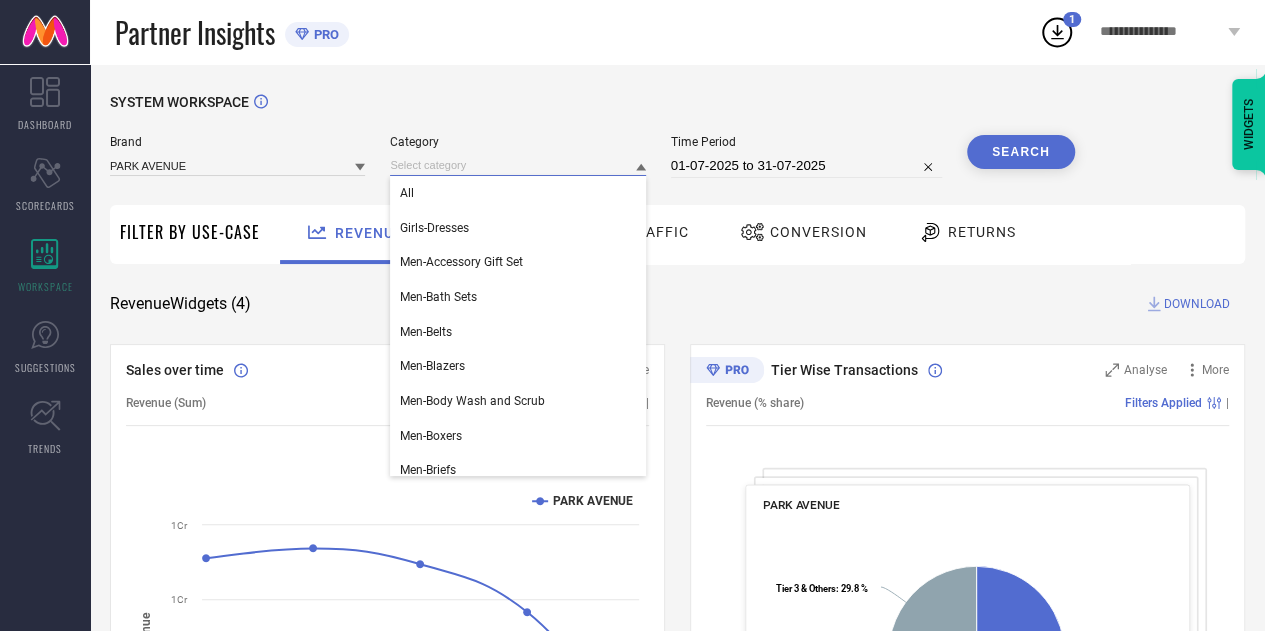 click at bounding box center (517, 165) 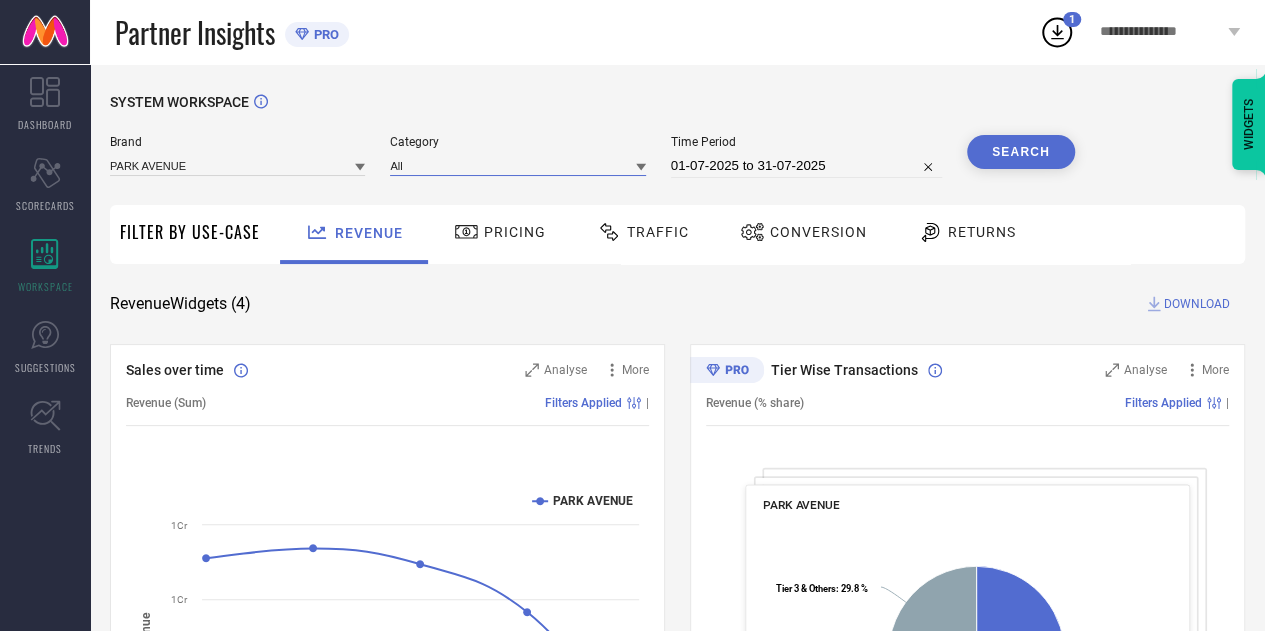 click at bounding box center [517, 165] 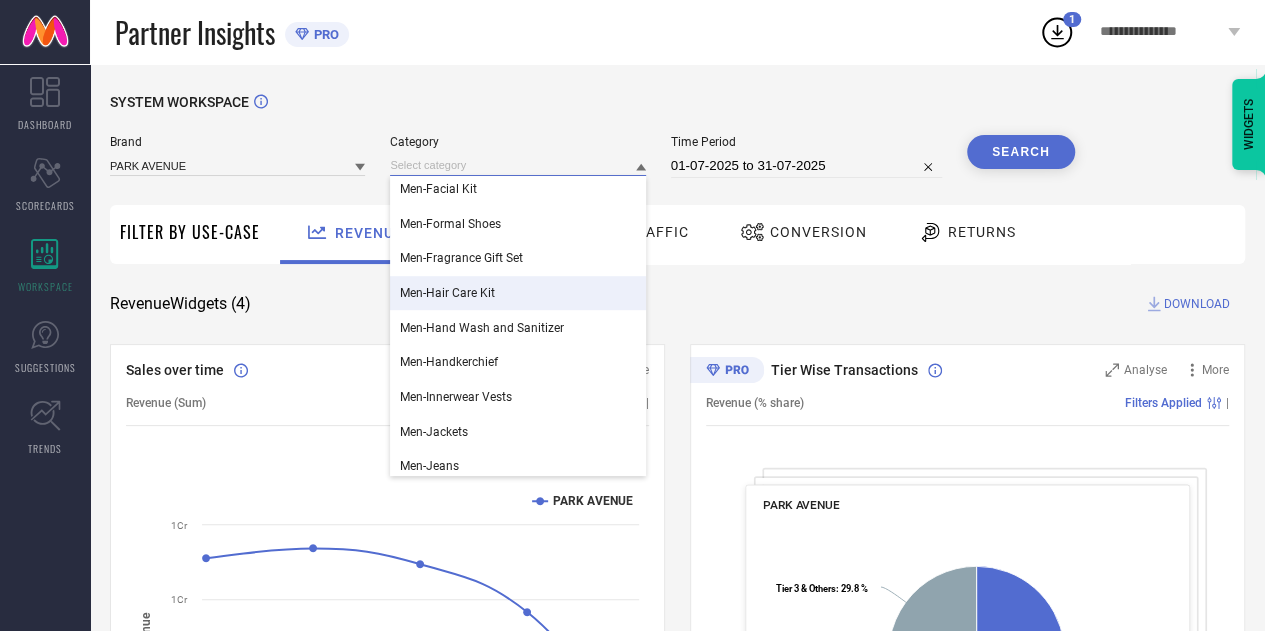 scroll, scrollTop: 0, scrollLeft: 0, axis: both 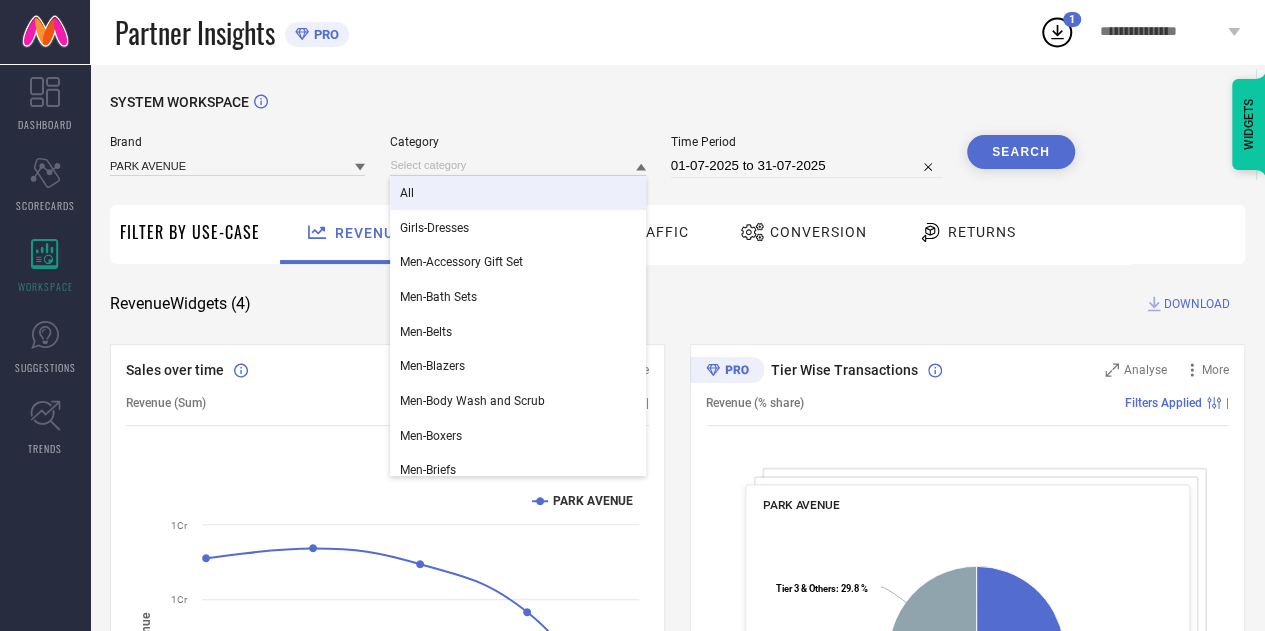 click on "All" at bounding box center [517, 193] 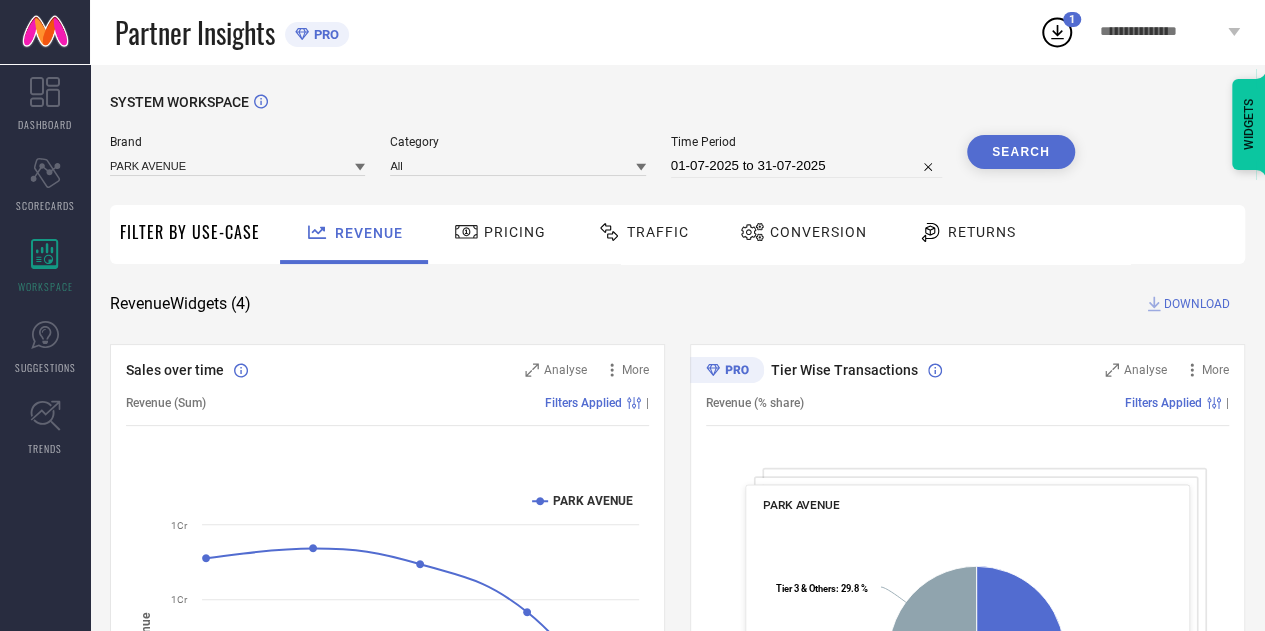 click on "Search" at bounding box center [1021, 152] 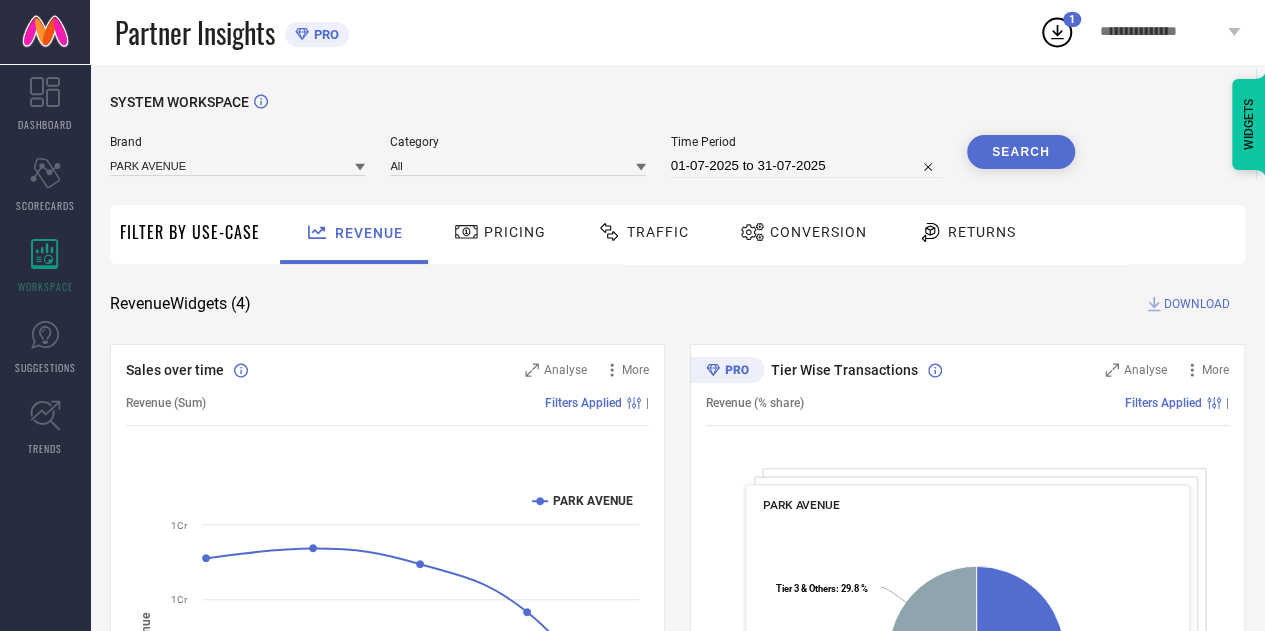 click on "DOWNLOAD" at bounding box center (1197, 304) 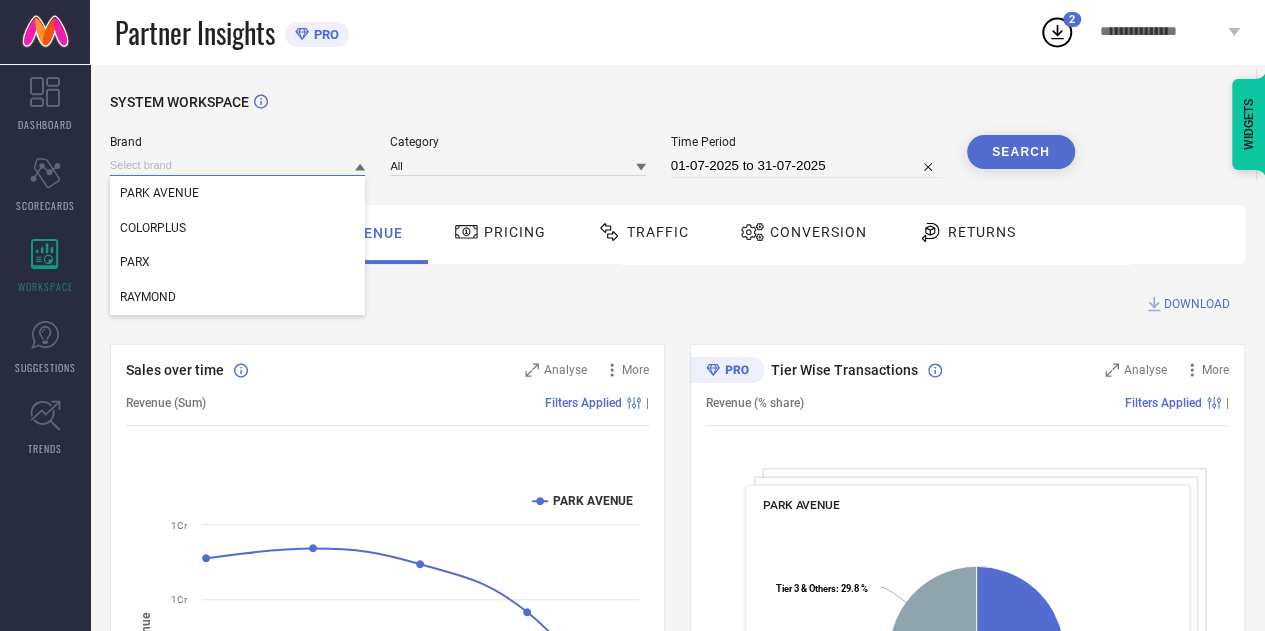 click at bounding box center (237, 165) 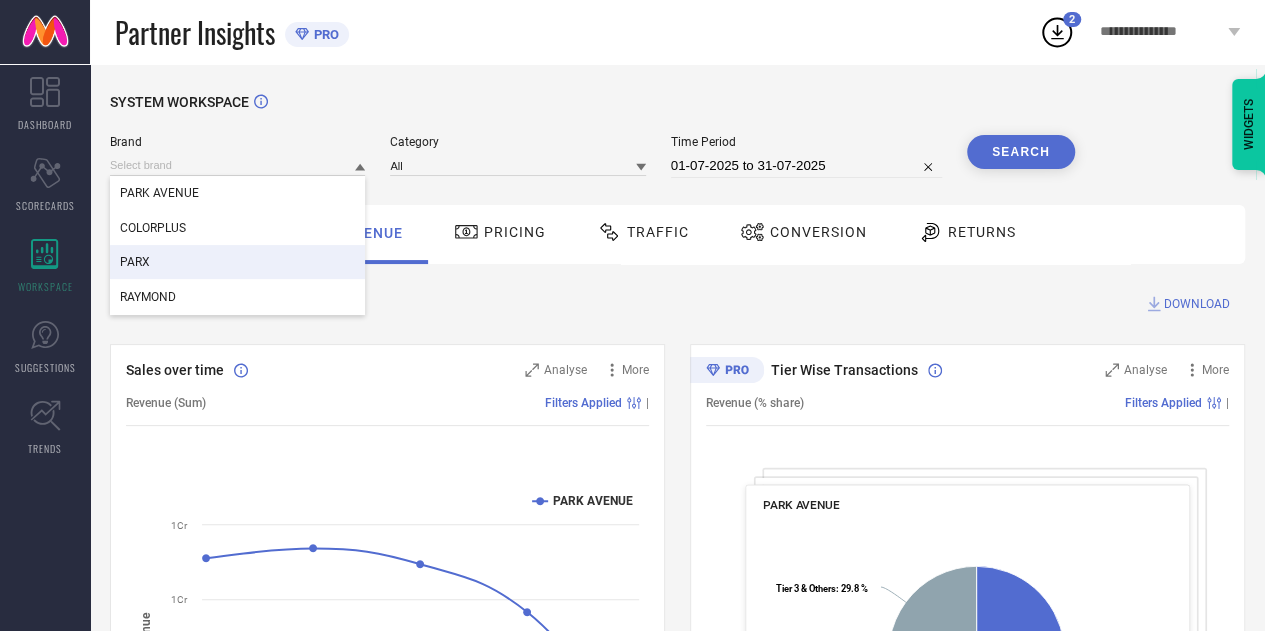 click on "PARX" at bounding box center (237, 262) 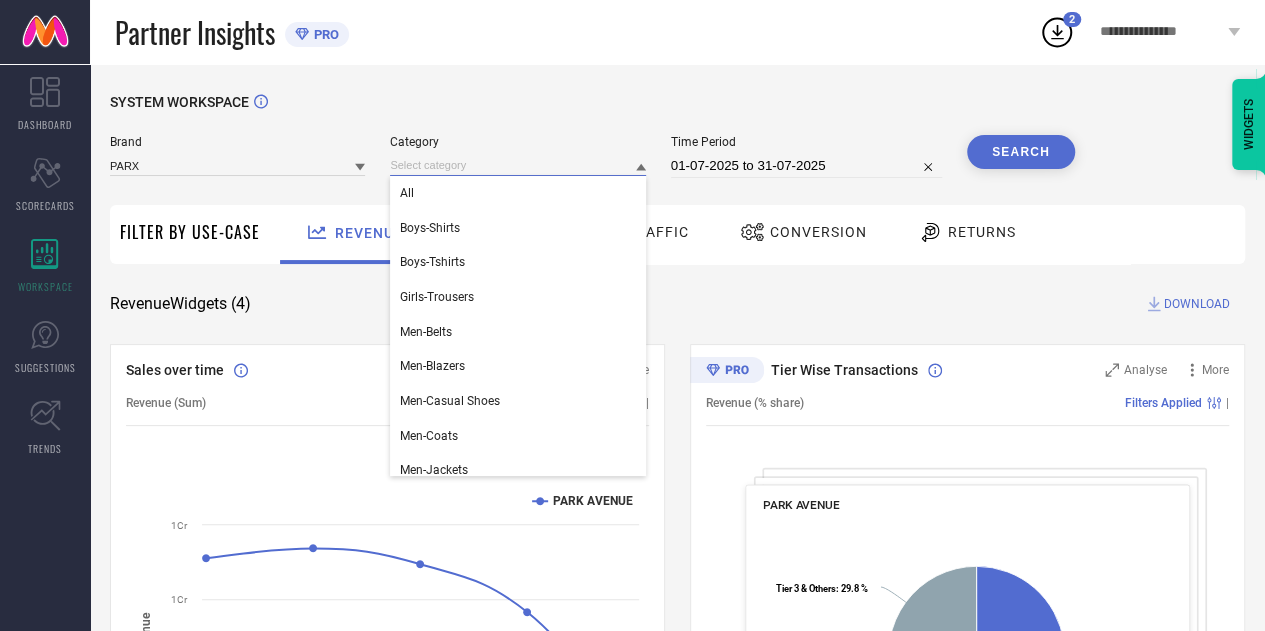 click at bounding box center (517, 165) 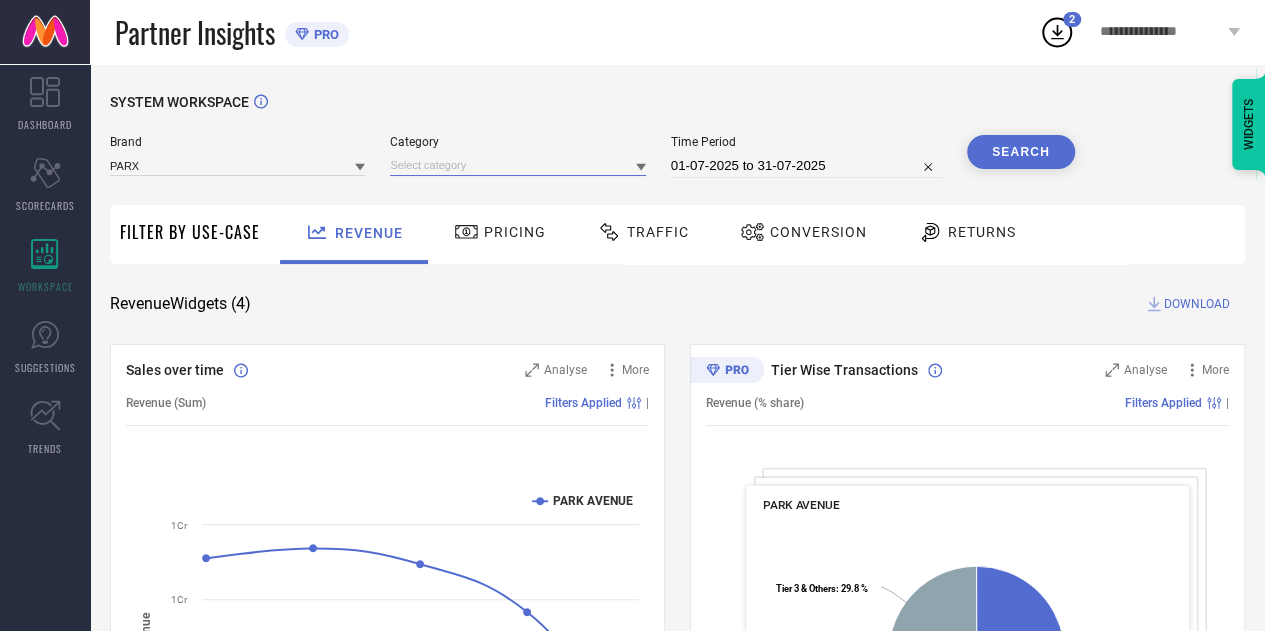 click at bounding box center (517, 165) 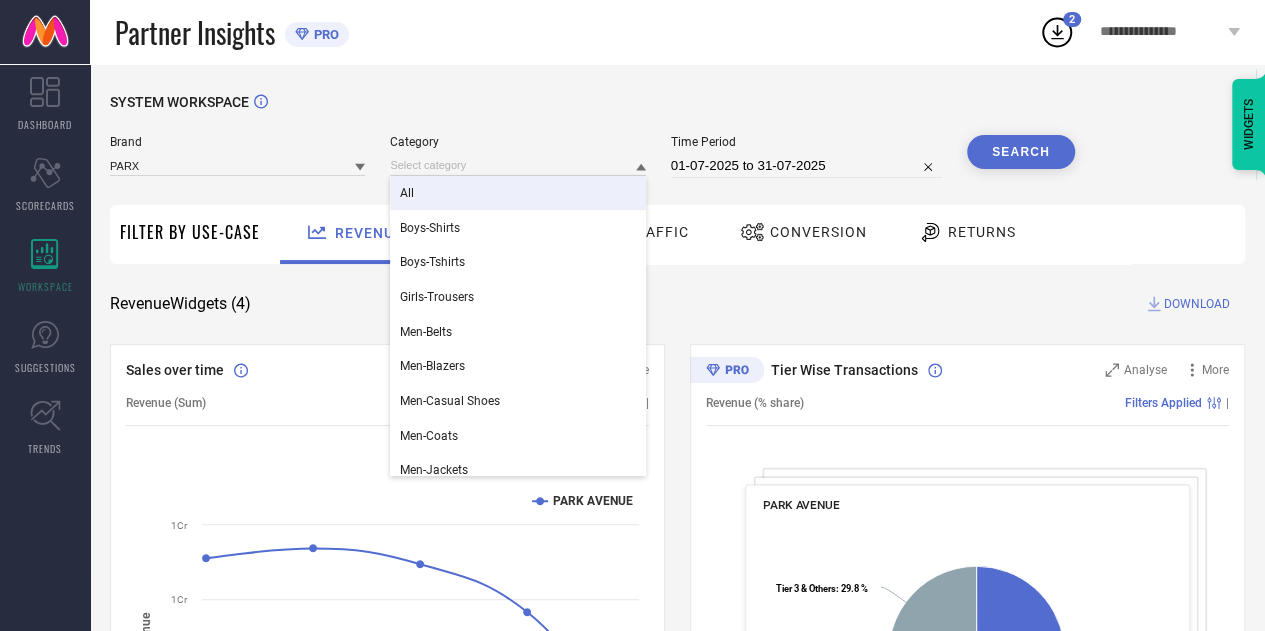 click on "All" at bounding box center (517, 193) 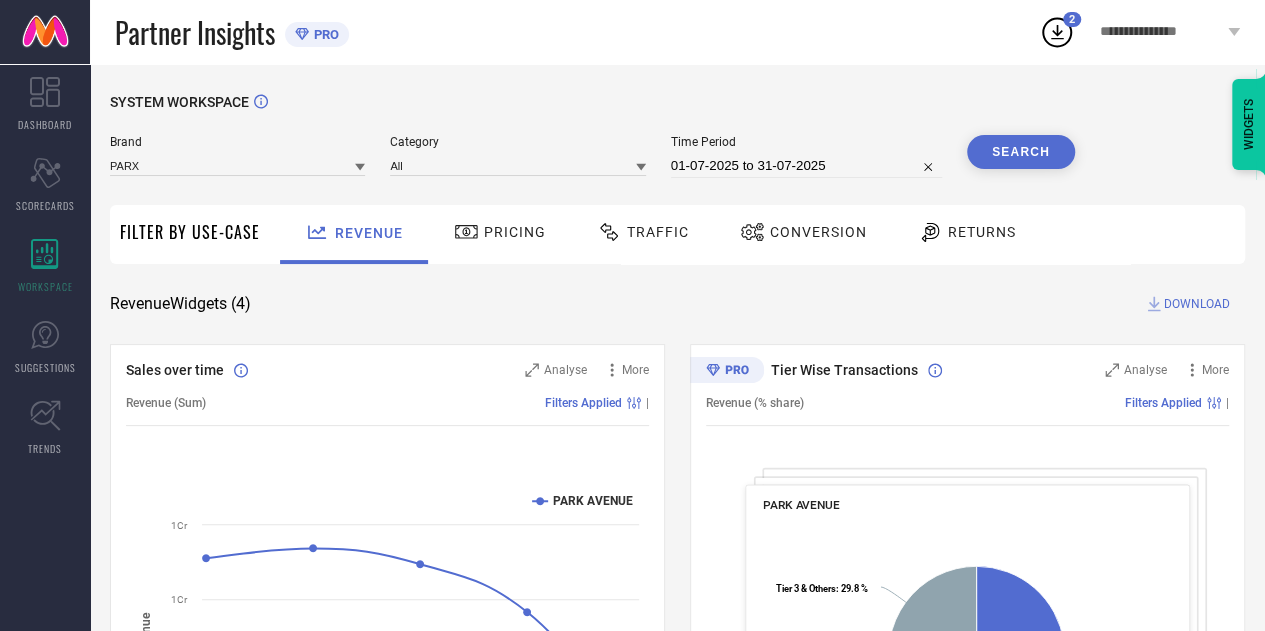 click on "Search" at bounding box center [1021, 152] 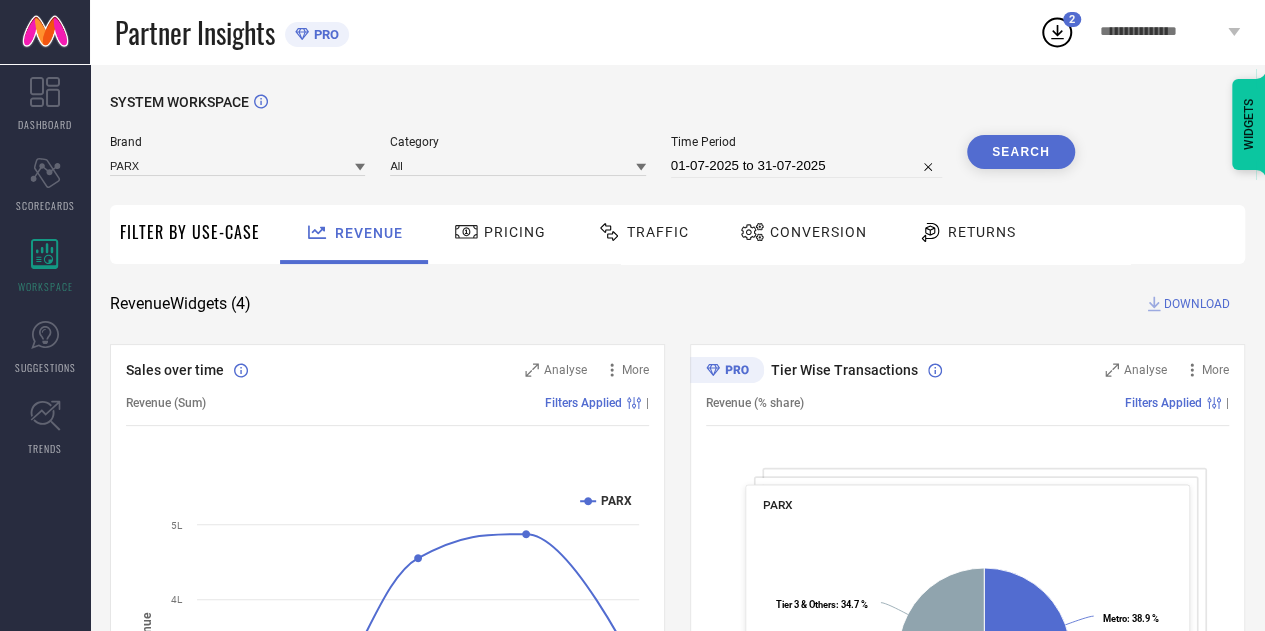 click on "Search" at bounding box center (1021, 152) 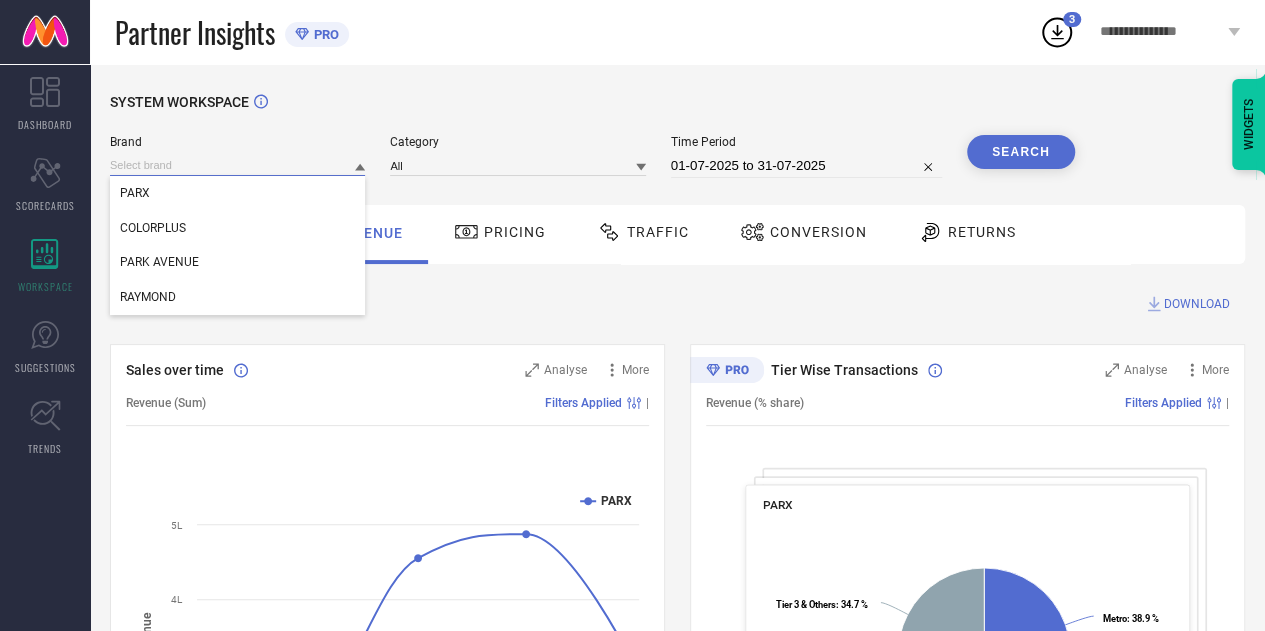 click at bounding box center (237, 165) 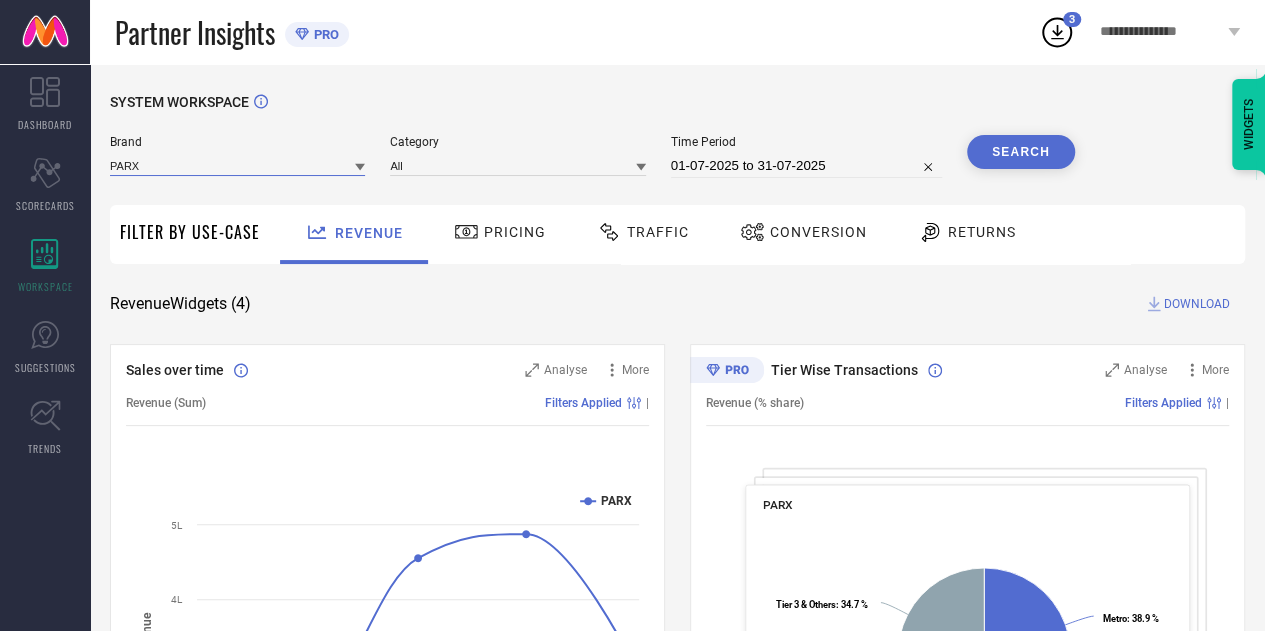 click at bounding box center [237, 165] 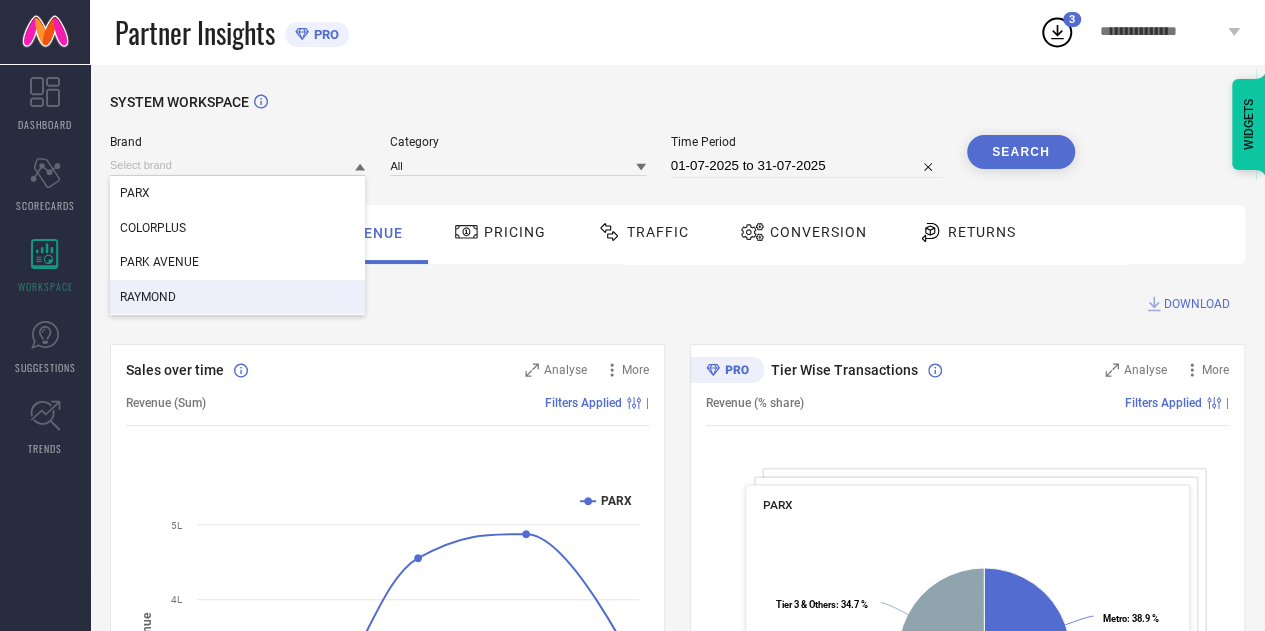click on "RAYMOND" at bounding box center [148, 297] 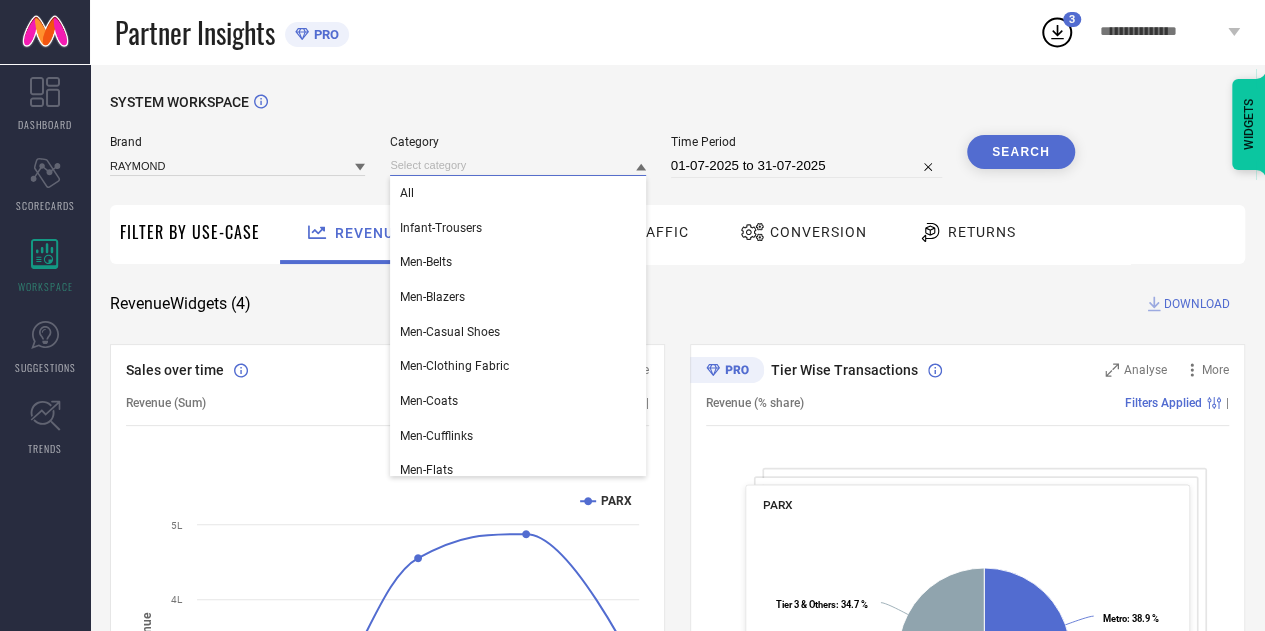 click at bounding box center [517, 165] 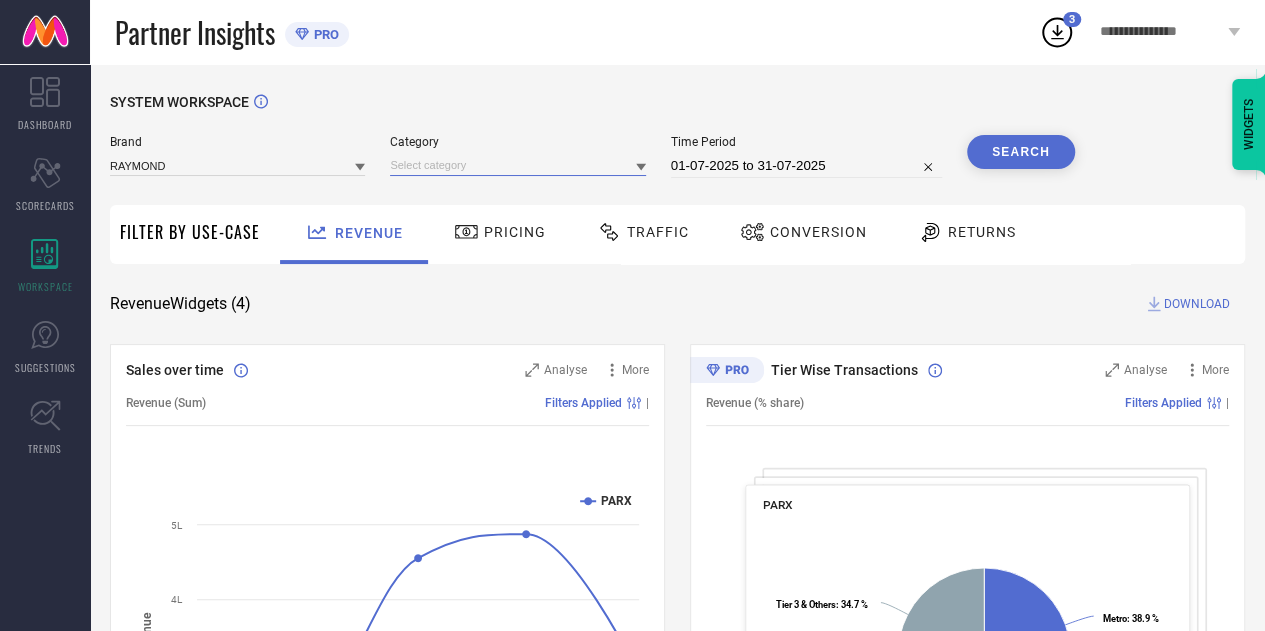 click at bounding box center [517, 165] 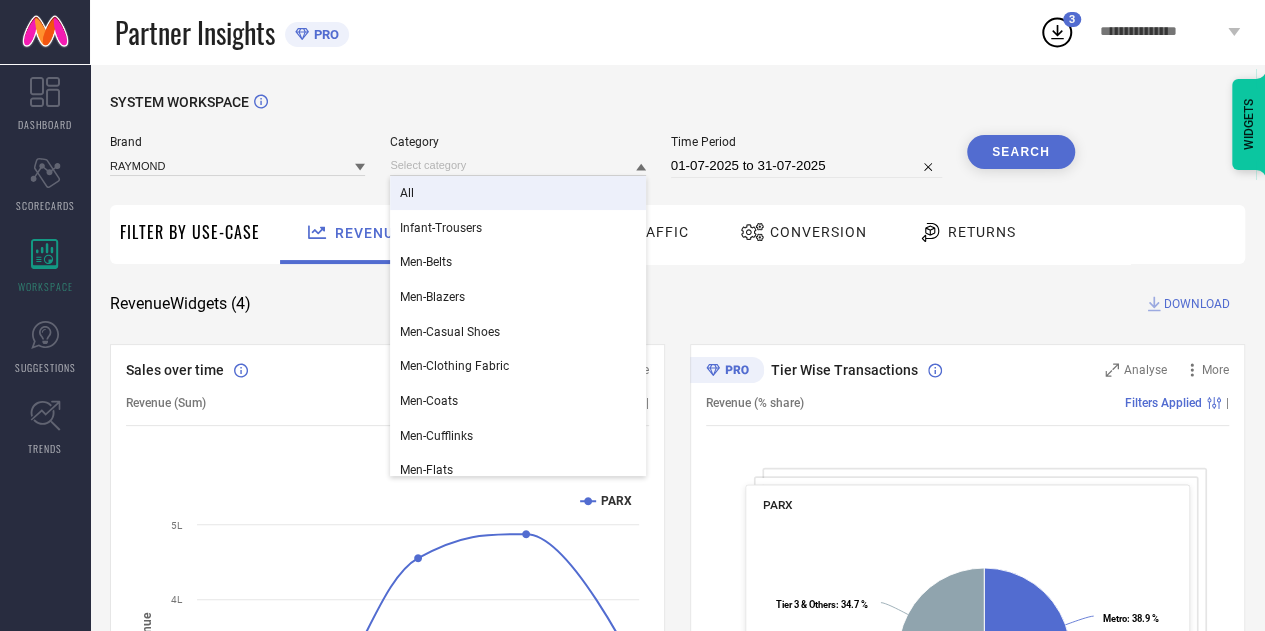 click on "All" at bounding box center [517, 193] 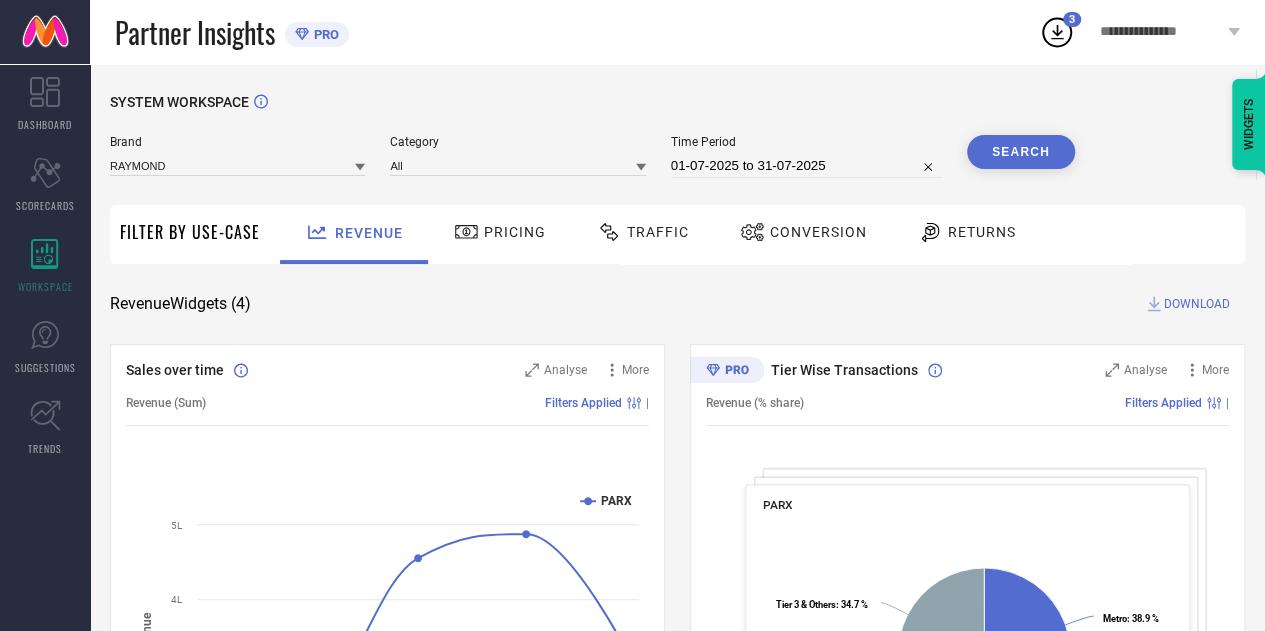 click on "Search" at bounding box center (1021, 152) 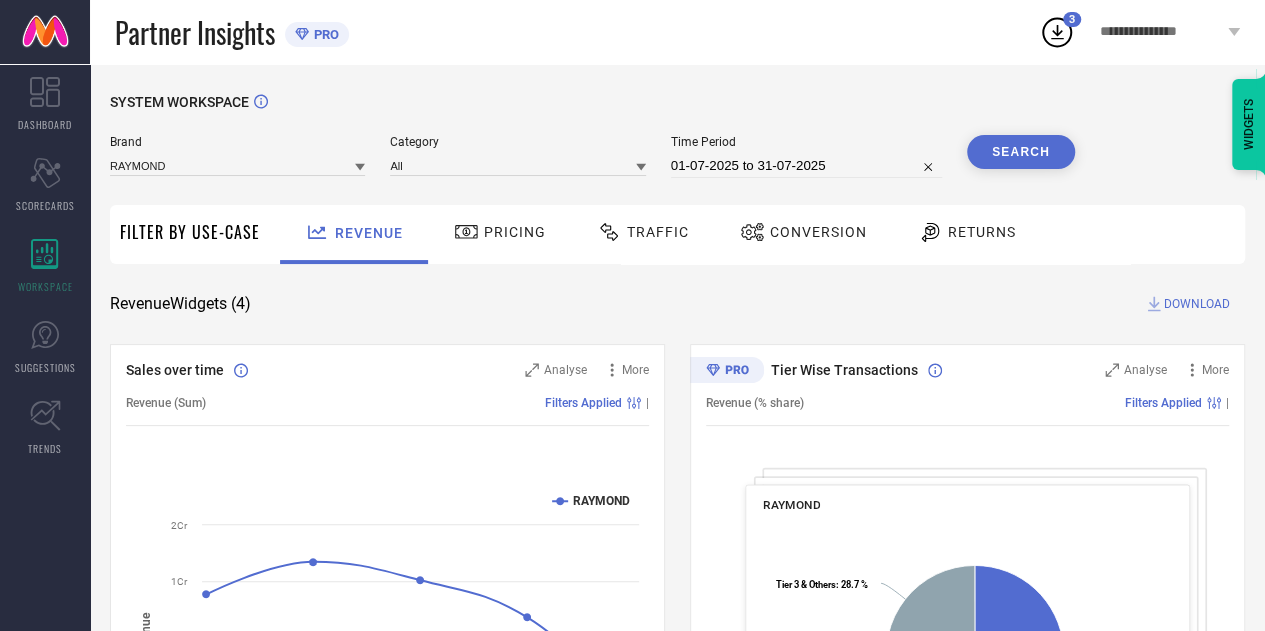 click on "DOWNLOAD" at bounding box center [1197, 304] 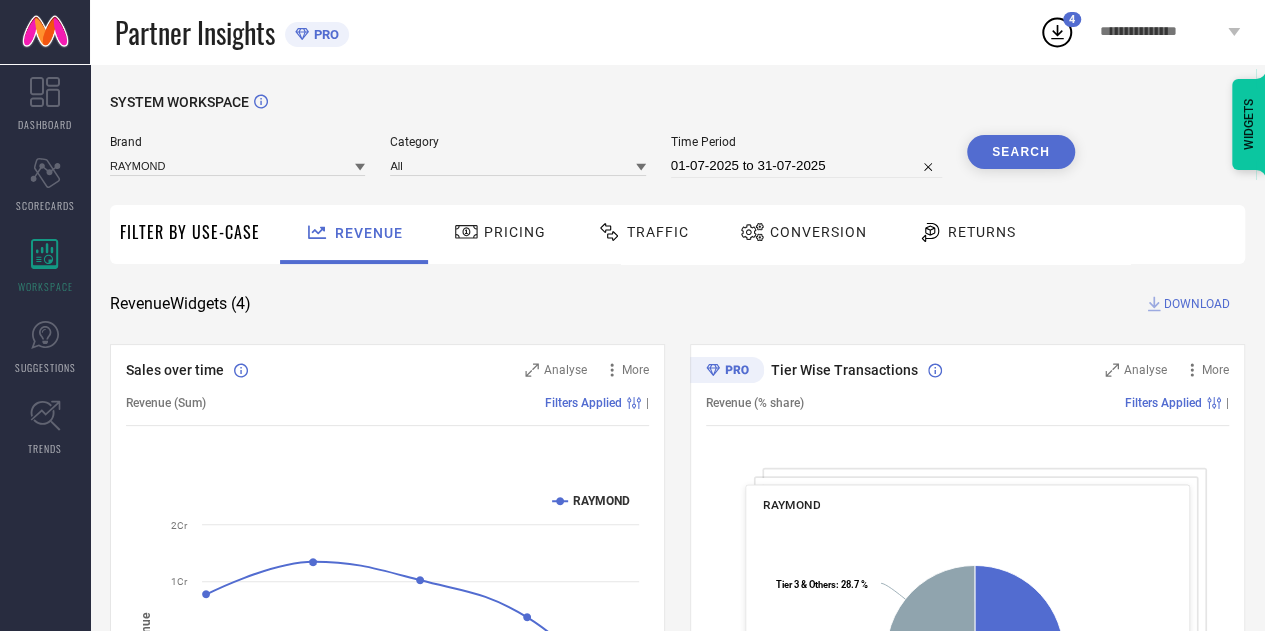 click on "Revenue  Widgets ( 4 ) DOWNLOAD" at bounding box center (677, 304) 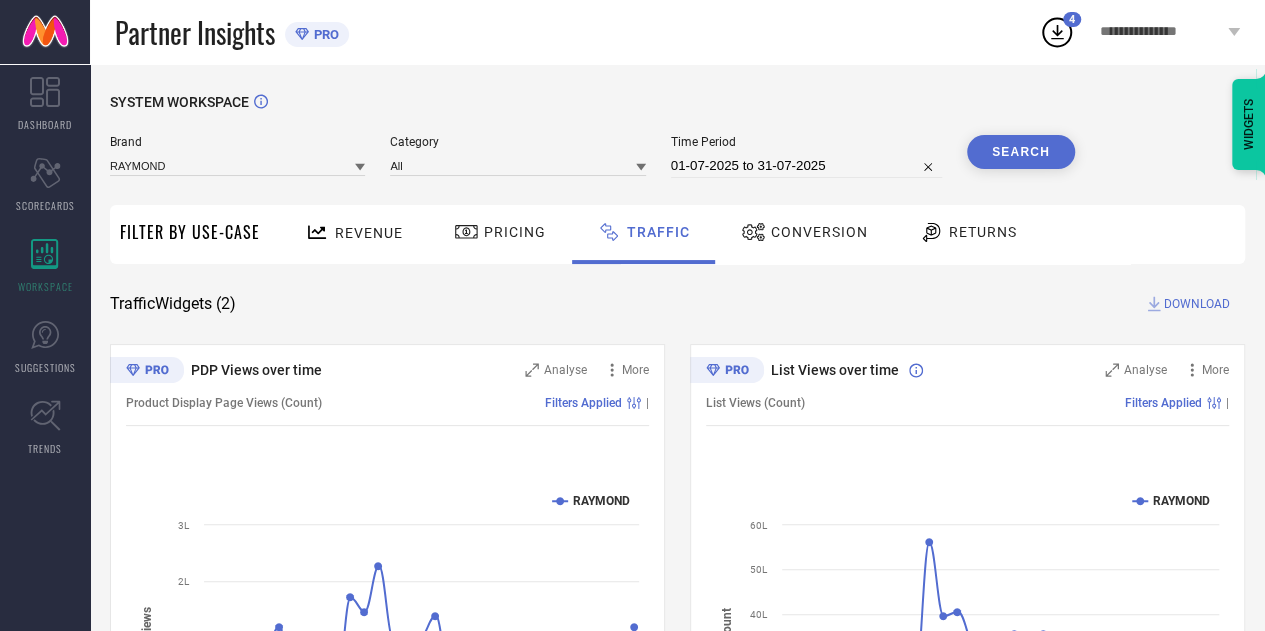click on "Search" at bounding box center [1021, 152] 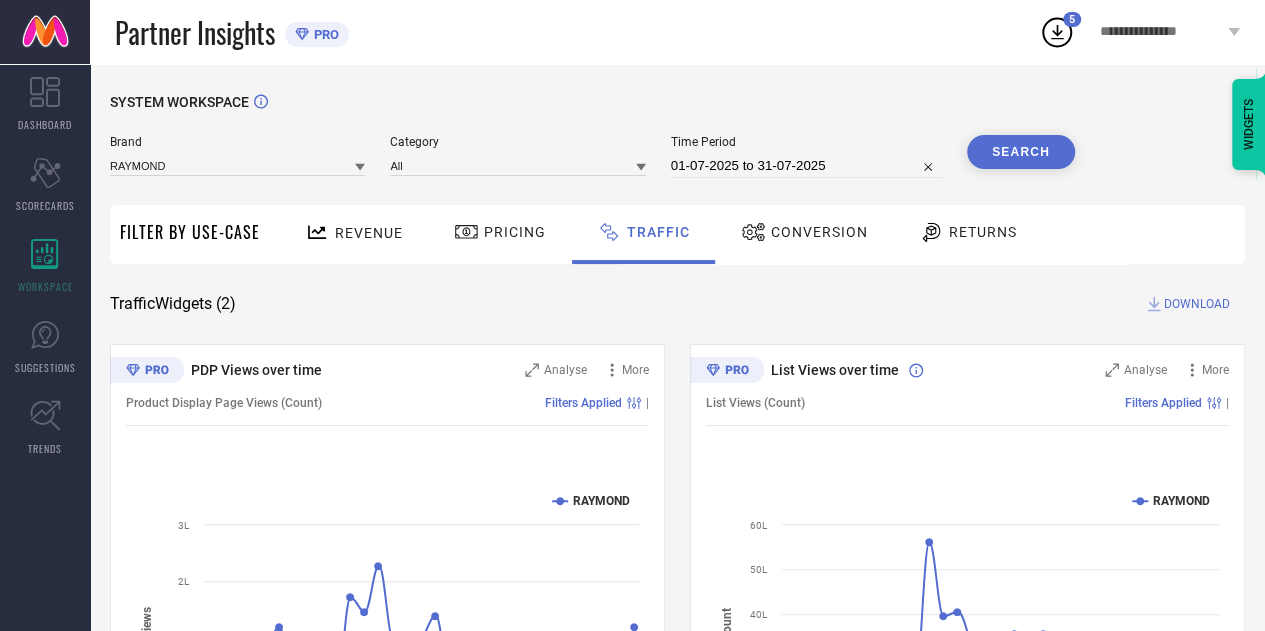 click on "Brand RAYMOND Category All Time Period 01-07-2025 to 31-07-2025 Search Filter By Use-Case Revenue Pricing Traffic Conversion Returns Traffic Widgets ( 2 ) DOWNLOAD PDP Views over time Analyse More Product Display Page Views (Count) Filters Applied | Created with Highcharts 9.3.3 Time Aggregate PDP Views RAYMOND 07 Jul 25 14 Jul 25 21 Jul 25 28 Jul 25 1L 2L 2L 50K 3L List Views over time Analyse More List Views (Count) Filters Applied | Created with Highcharts 9.3.3 Time Aggregate List Count RAYMOND 07 Jul 25 14 Jul 25 21 Jul 25 28 Jul 25 10L 20L 30L 40L 50L 60L WIDGETS" at bounding box center [677, 469] 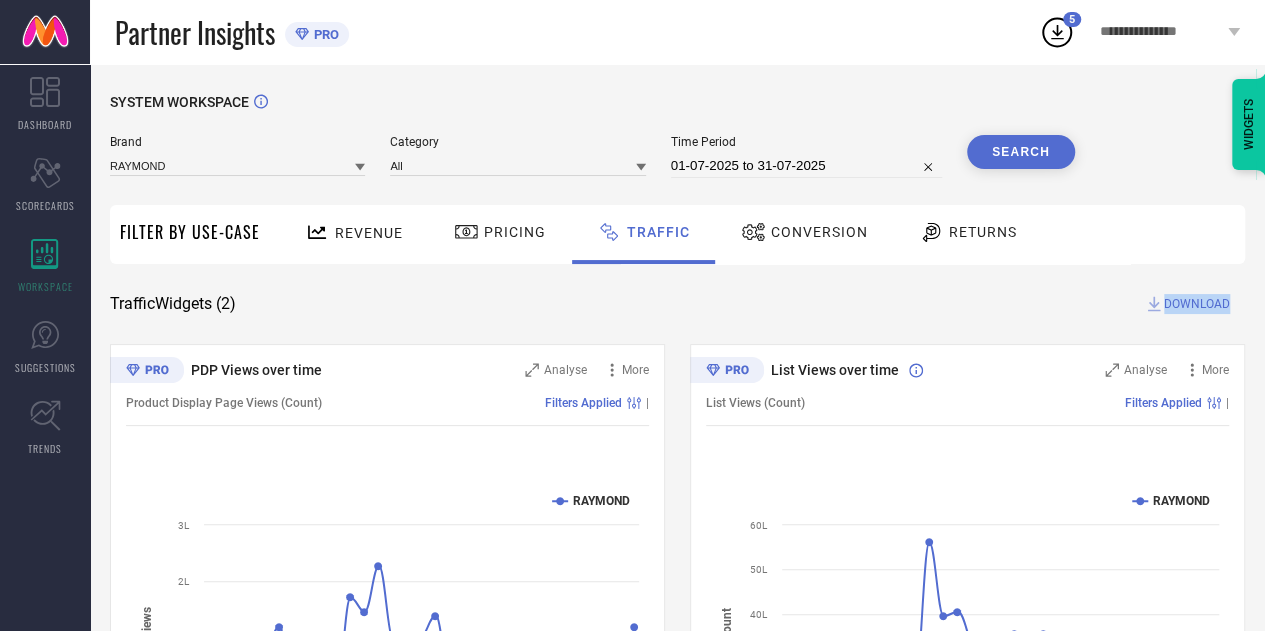 click on "Brand RAYMOND Category All Time Period 01-07-2025 to 31-07-2025 Search Filter By Use-Case Revenue Pricing Traffic Conversion Returns Traffic Widgets ( 2 ) DOWNLOAD PDP Views over time Analyse More Product Display Page Views (Count) Filters Applied | Created with Highcharts 9.3.3 Time Aggregate PDP Views RAYMOND 07 Jul 25 14 Jul 25 21 Jul 25 28 Jul 25 1L 2L 2L 50K 3L List Views over time Analyse More List Views (Count) Filters Applied | Created with Highcharts 9.3.3 Time Aggregate List Count RAYMOND 07 Jul 25 14 Jul 25 21 Jul 25 28 Jul 25 10L 20L 30L 40L 50L 60L WIDGETS" at bounding box center (677, 469) 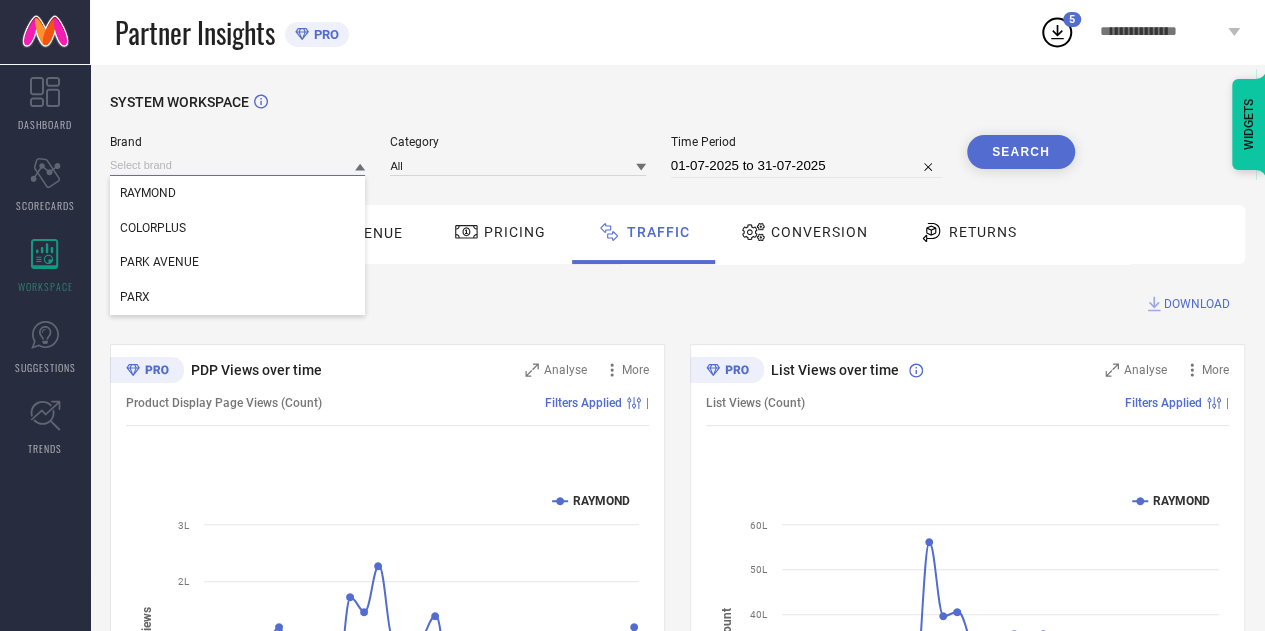 click at bounding box center (237, 165) 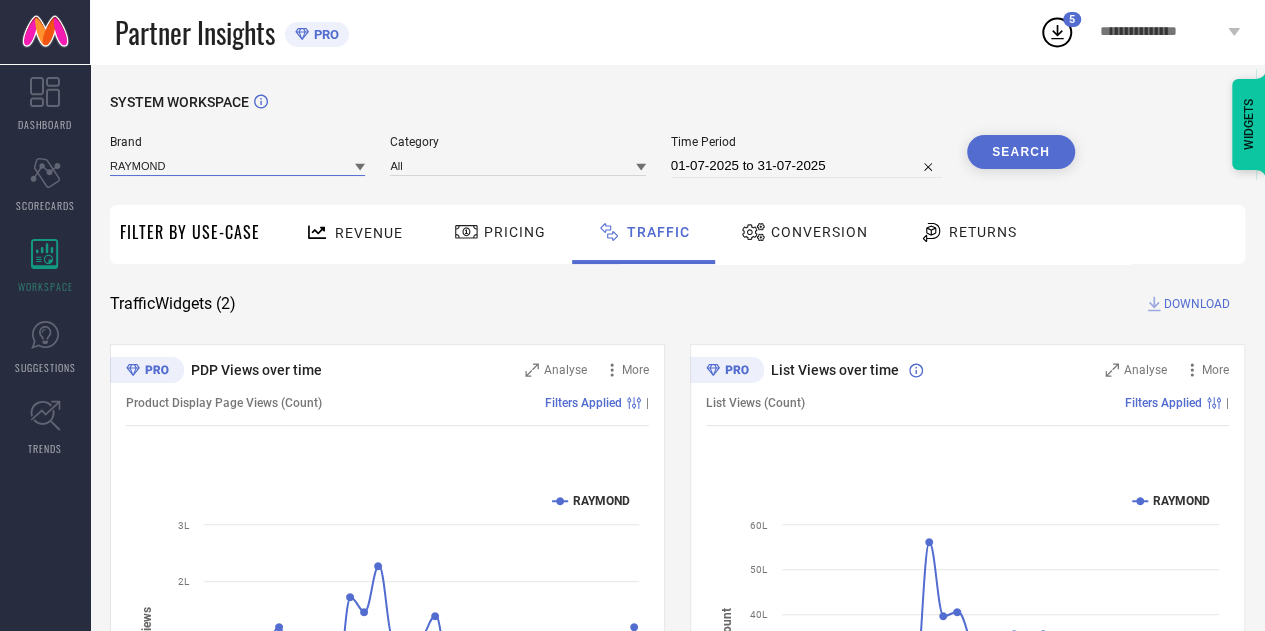 click at bounding box center (237, 165) 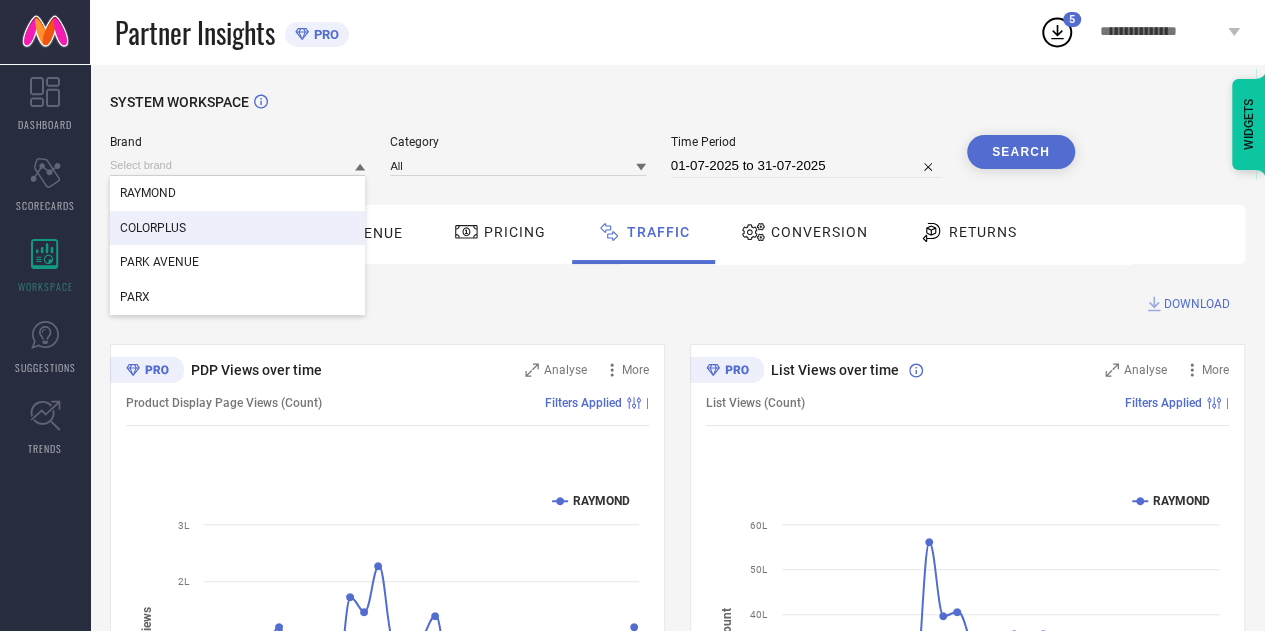 click on "COLORPLUS" at bounding box center [237, 228] 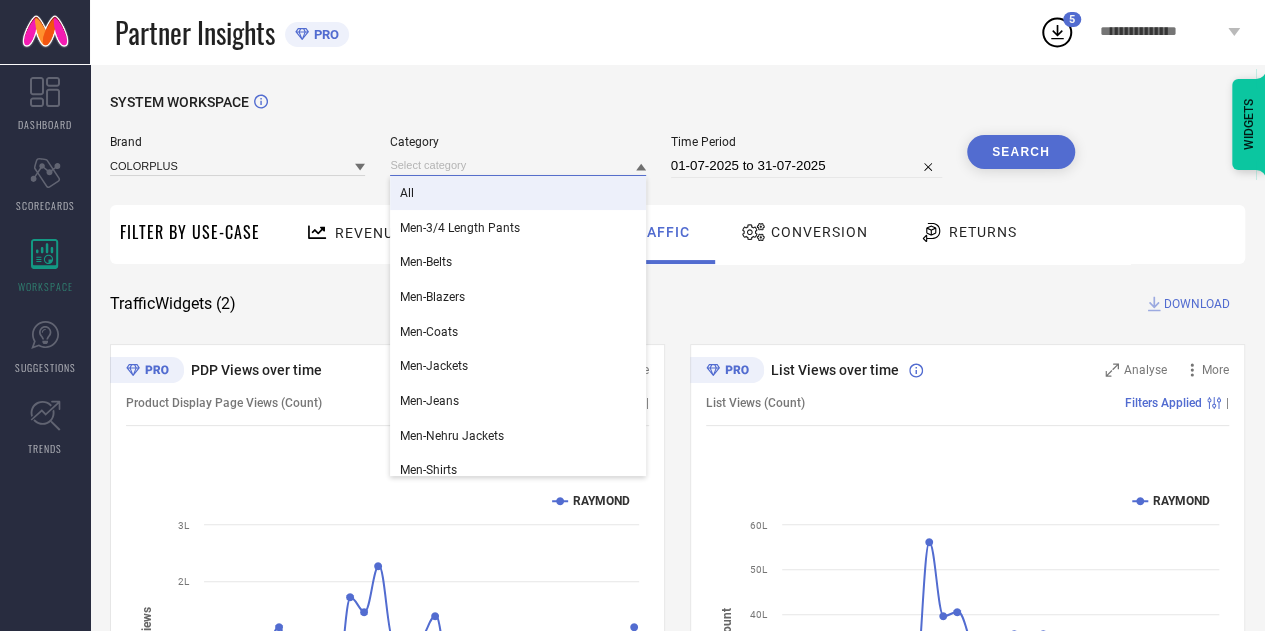 drag, startPoint x: 474, startPoint y: 161, endPoint x: 438, endPoint y: 195, distance: 49.517673 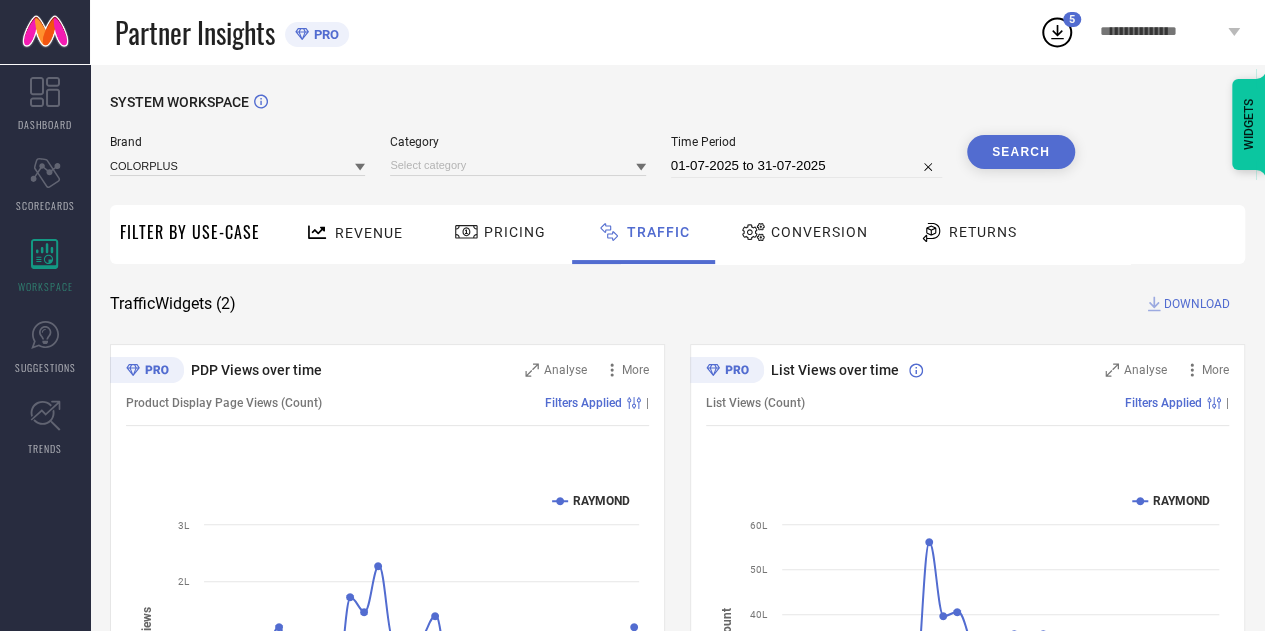 click on "Brand COLORPLUS Category Time Period 01-07-2025 to 31-07-2025 Search" at bounding box center (592, 165) 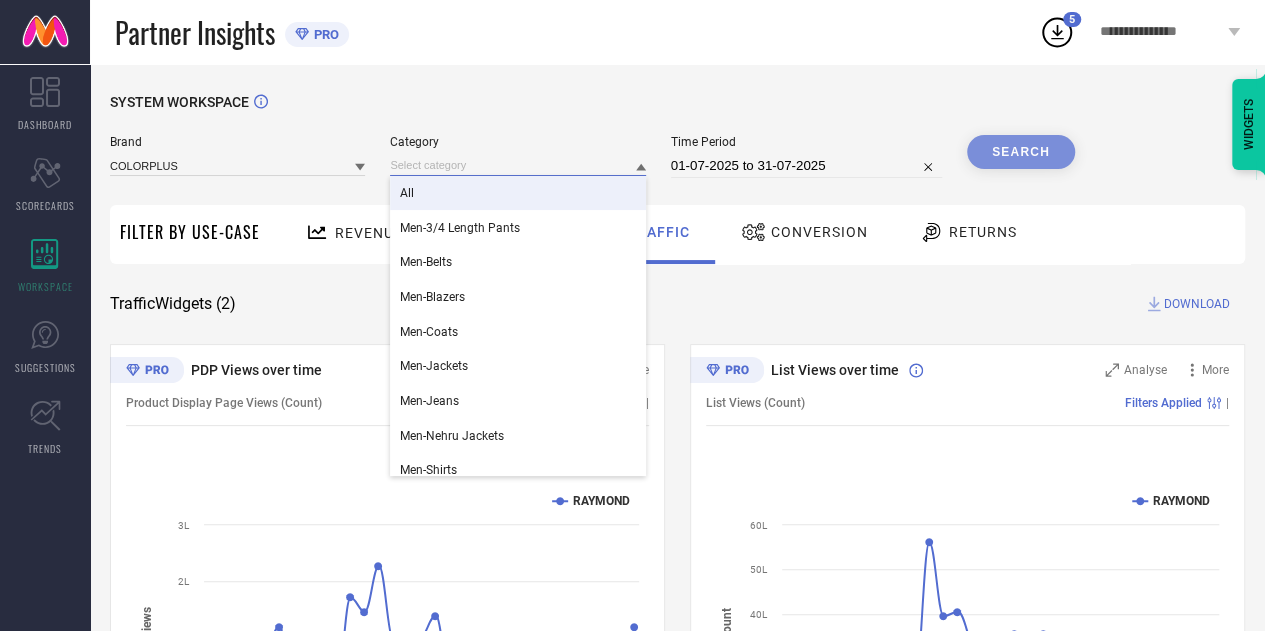 drag, startPoint x: 488, startPoint y: 171, endPoint x: 456, endPoint y: 194, distance: 39.40812 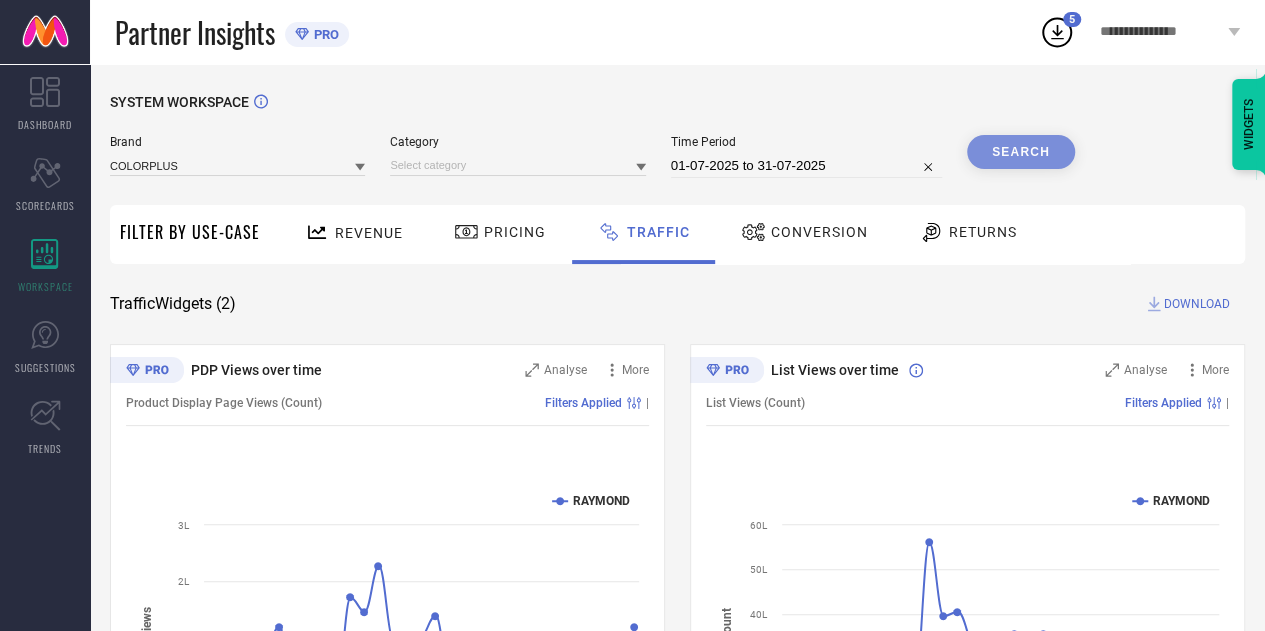 click on "Brand COLORPLUS Category Time Period 01-07-2025 to 31-07-2025 Search" at bounding box center (592, 165) 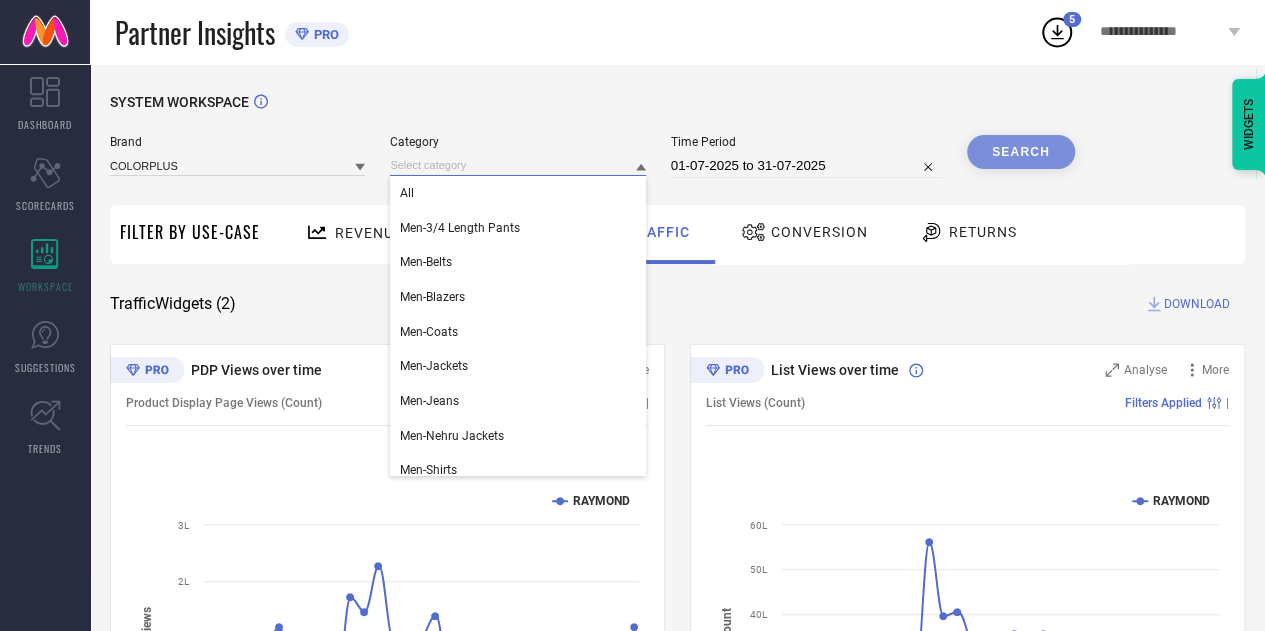 click at bounding box center (517, 165) 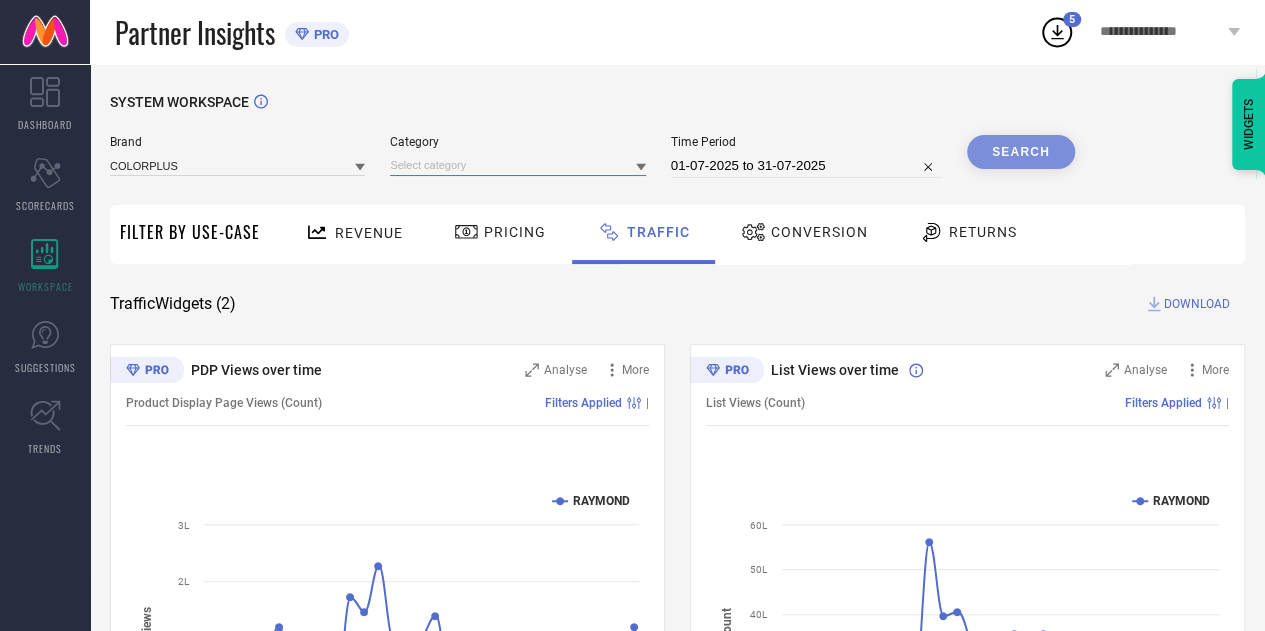 click at bounding box center [517, 165] 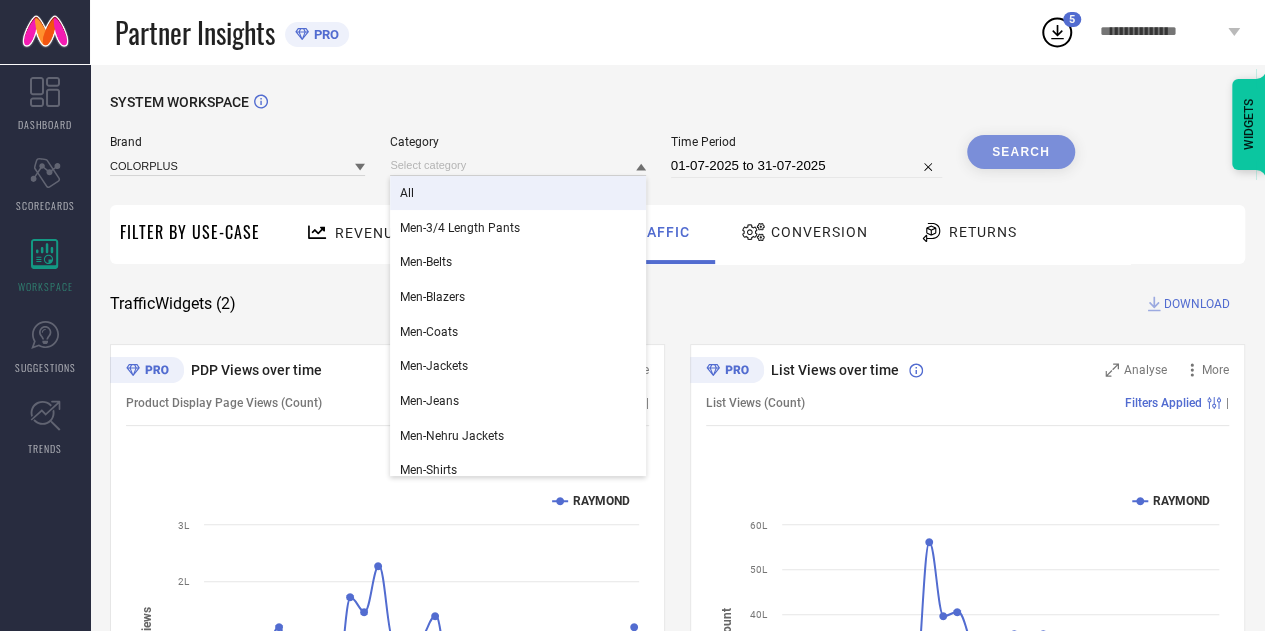 click on "All" at bounding box center [517, 193] 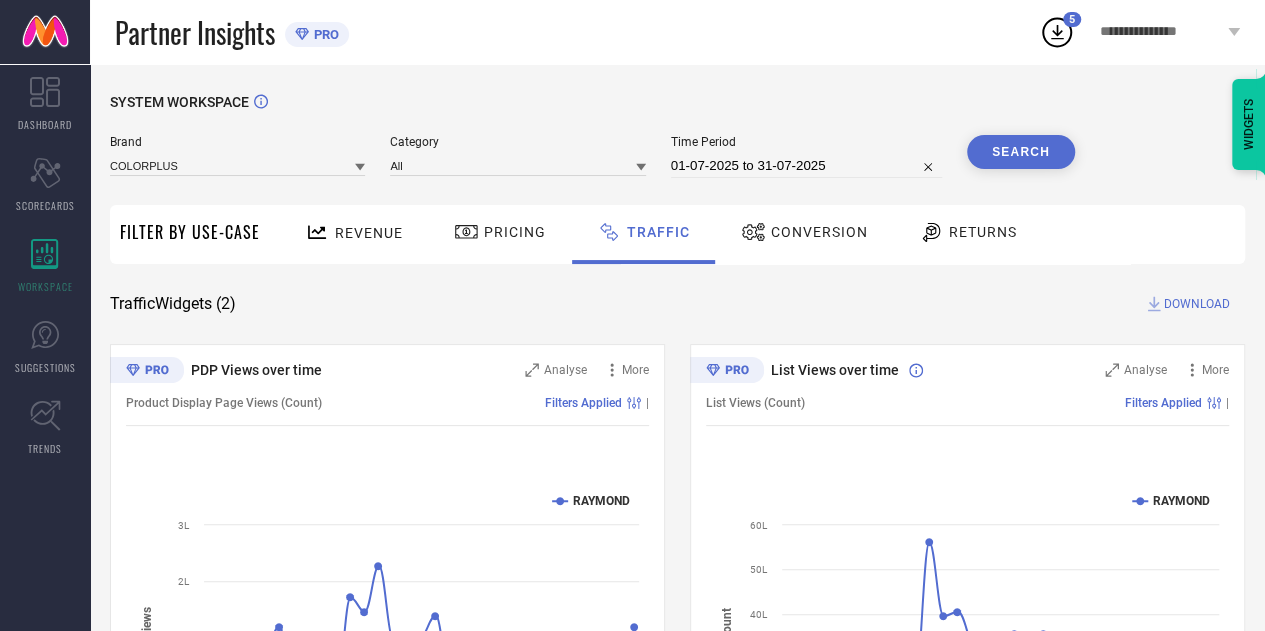 click on "Search" at bounding box center [1021, 152] 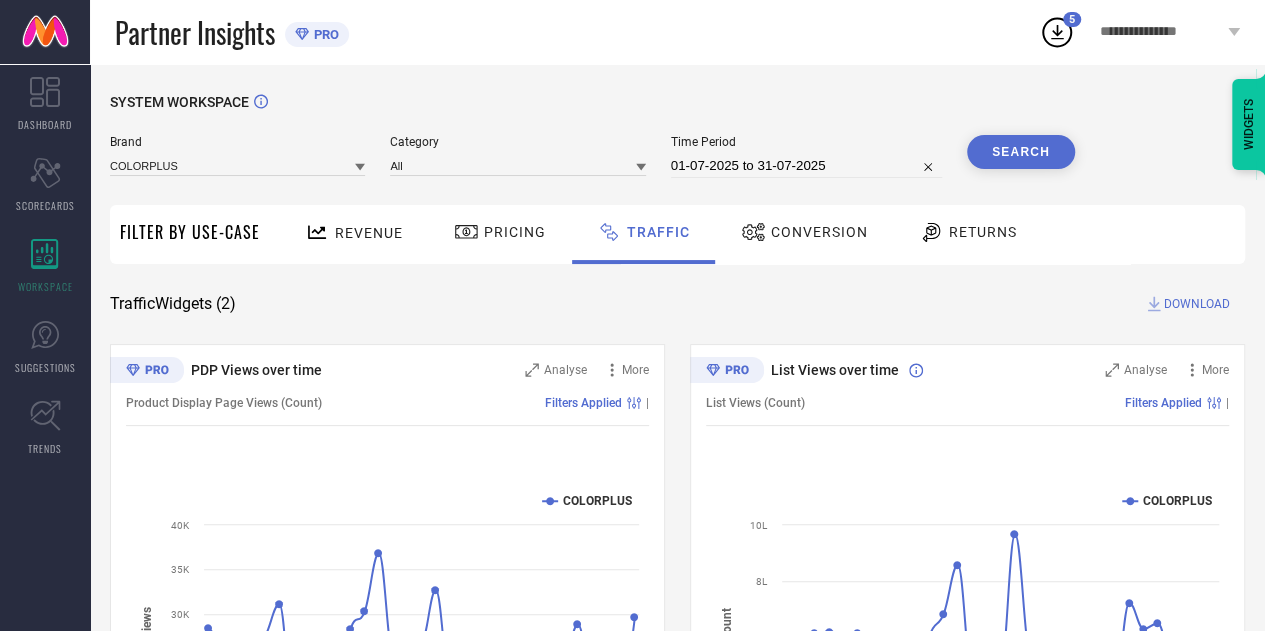 click on "DOWNLOAD" at bounding box center [1197, 304] 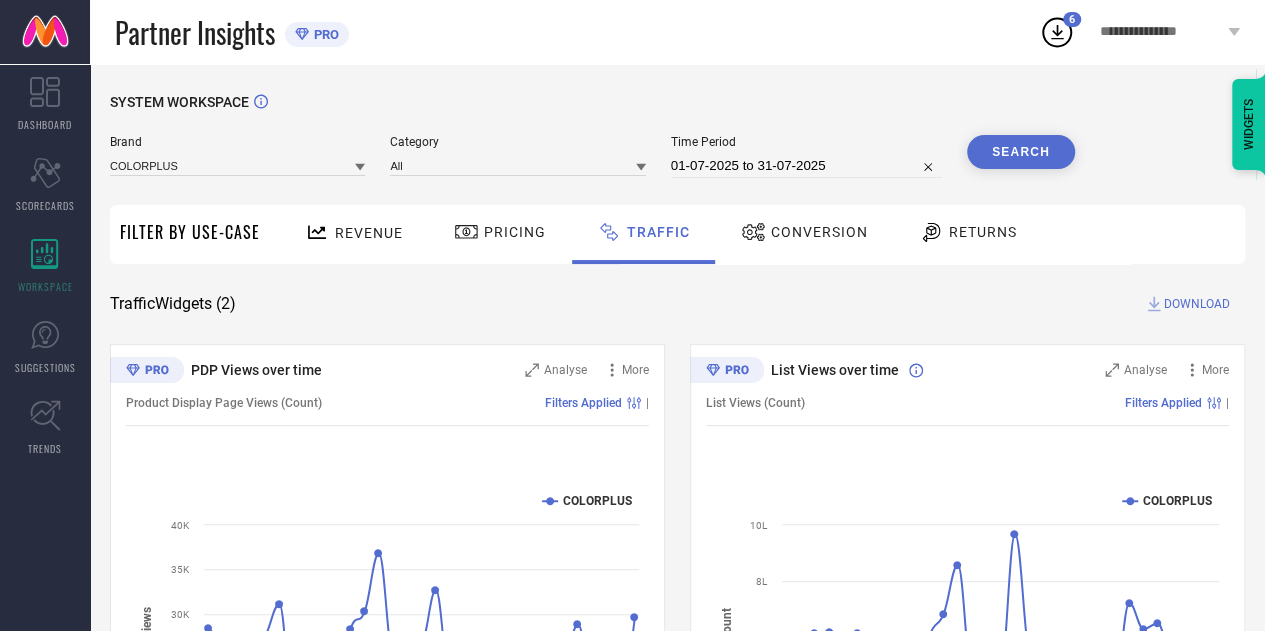 drag, startPoint x: 318, startPoint y: 153, endPoint x: 310, endPoint y: 162, distance: 12.0415945 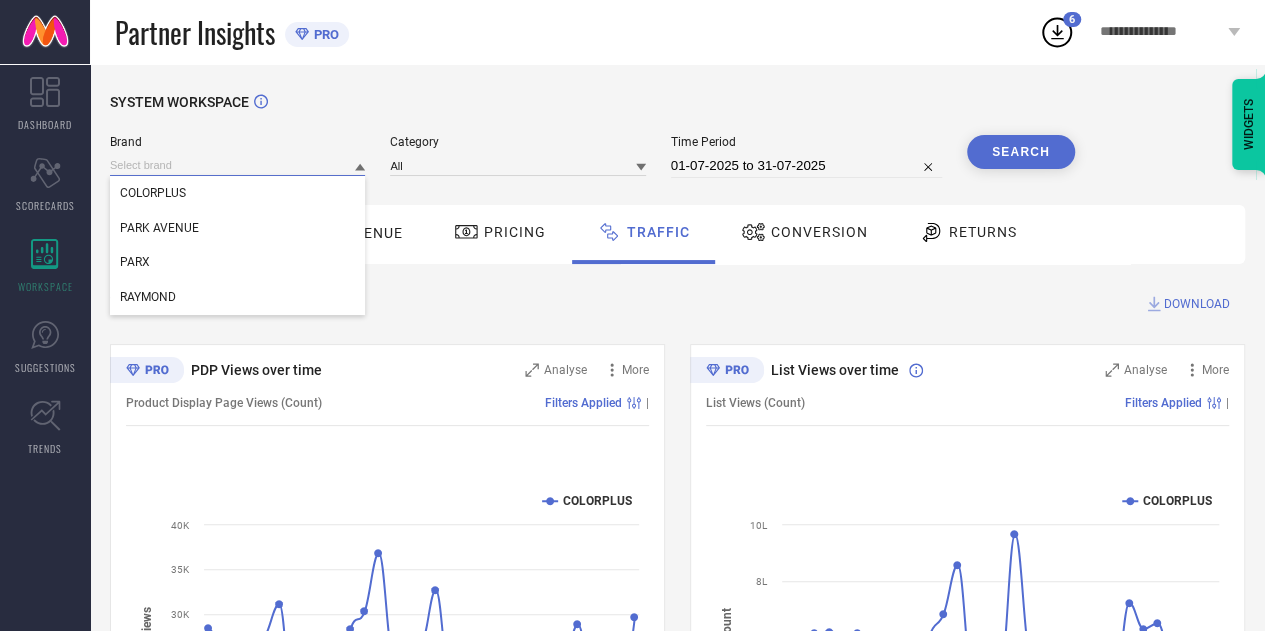 click at bounding box center [237, 165] 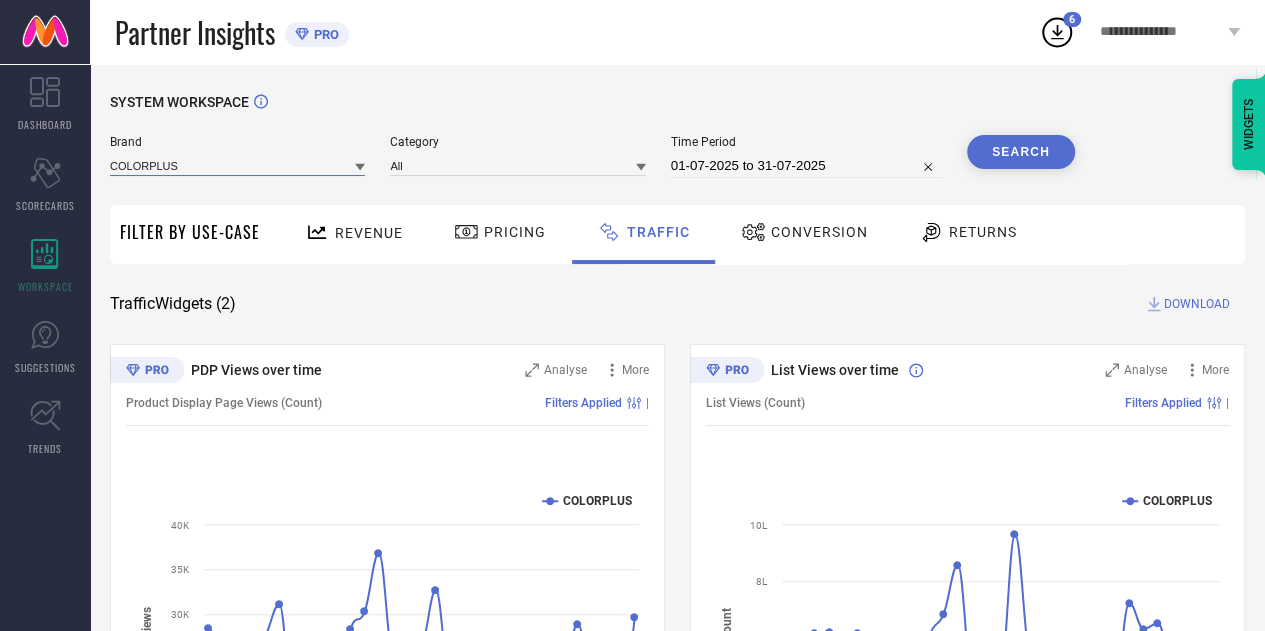 click at bounding box center (237, 165) 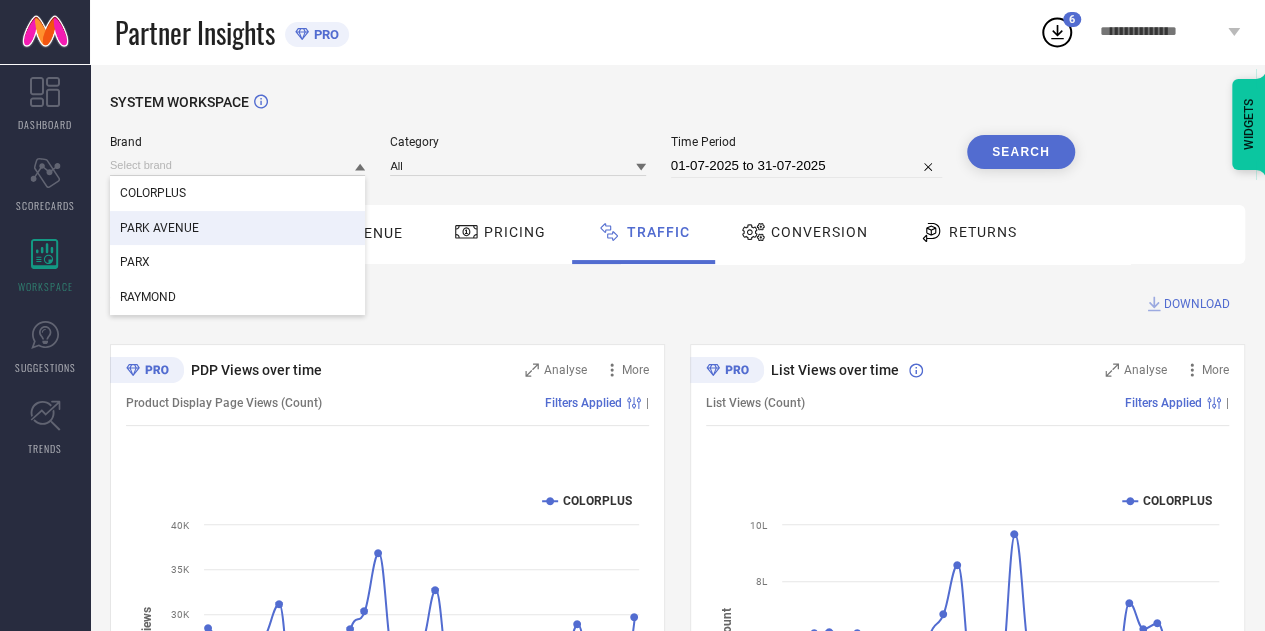 click on "PARK AVENUE" at bounding box center (237, 228) 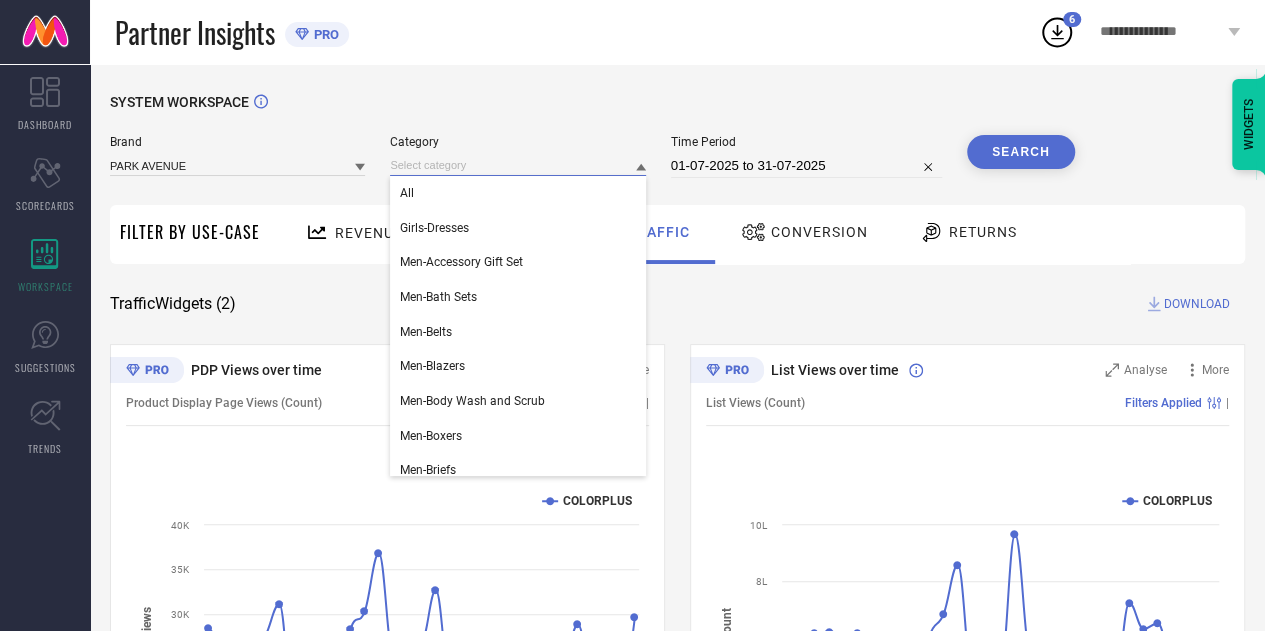 click at bounding box center (517, 165) 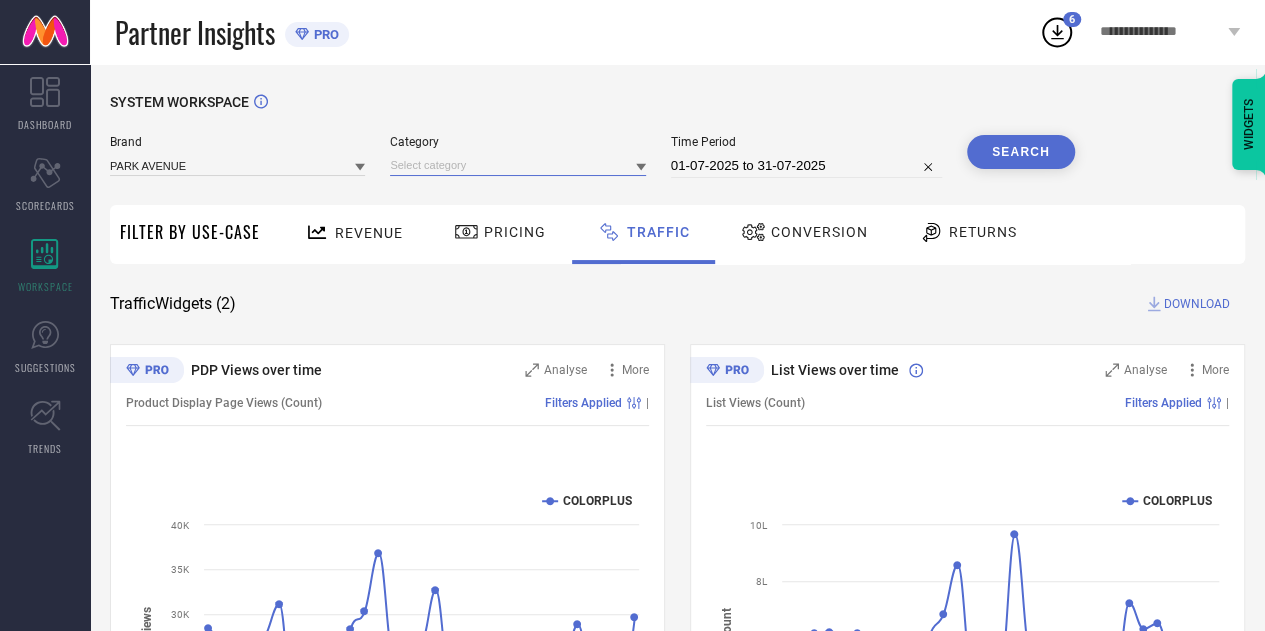 drag, startPoint x: 458, startPoint y: 175, endPoint x: 429, endPoint y: 169, distance: 29.614185 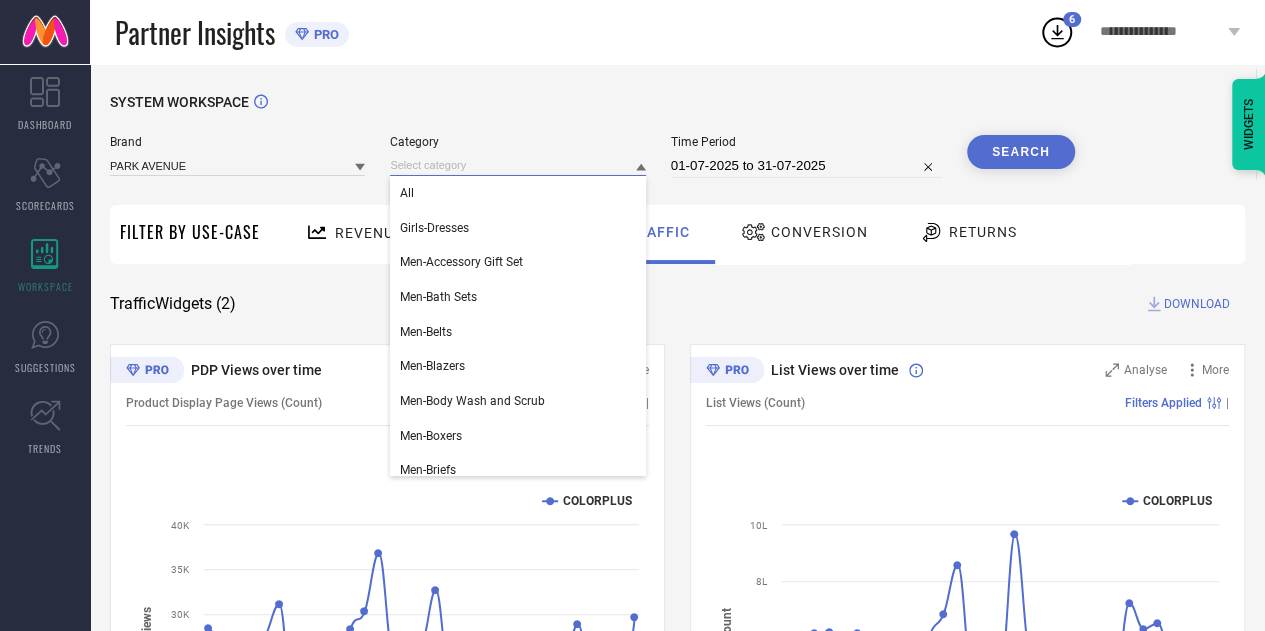 click at bounding box center (517, 165) 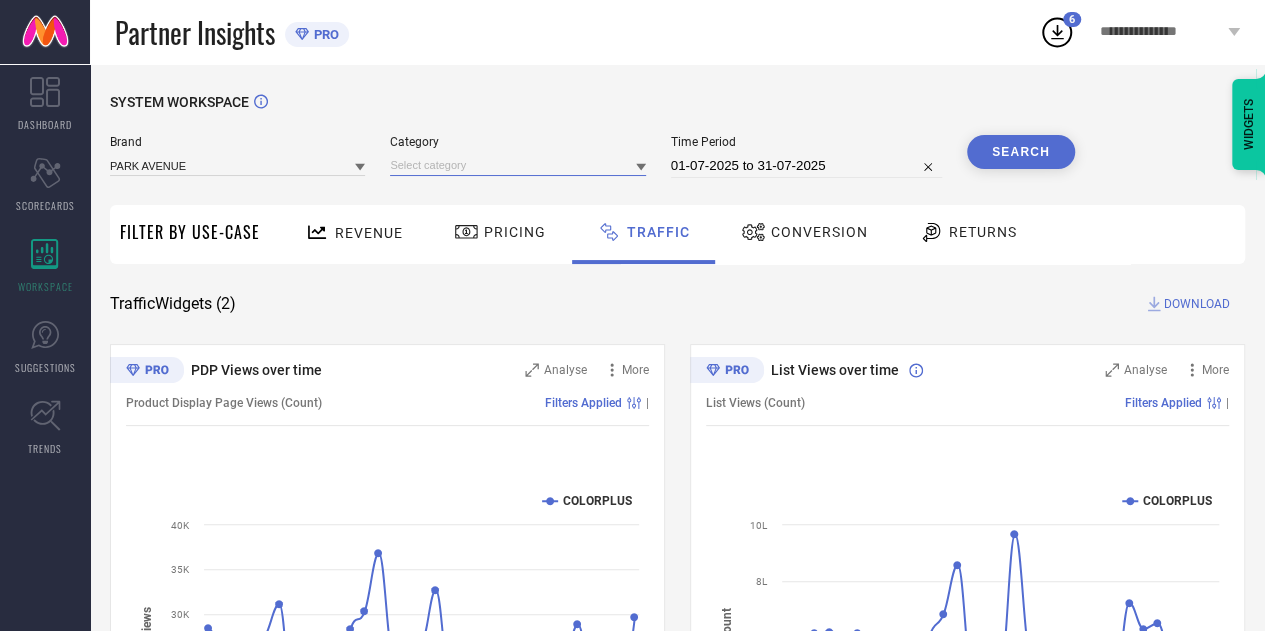click at bounding box center [517, 165] 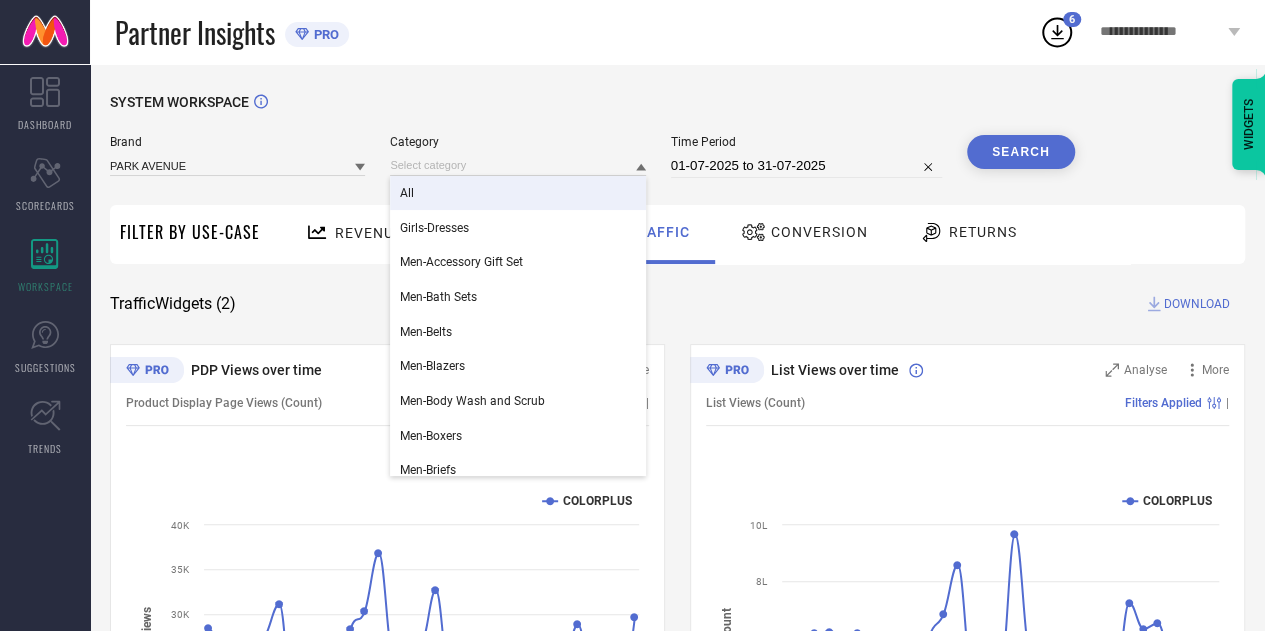 click on "All" at bounding box center (407, 193) 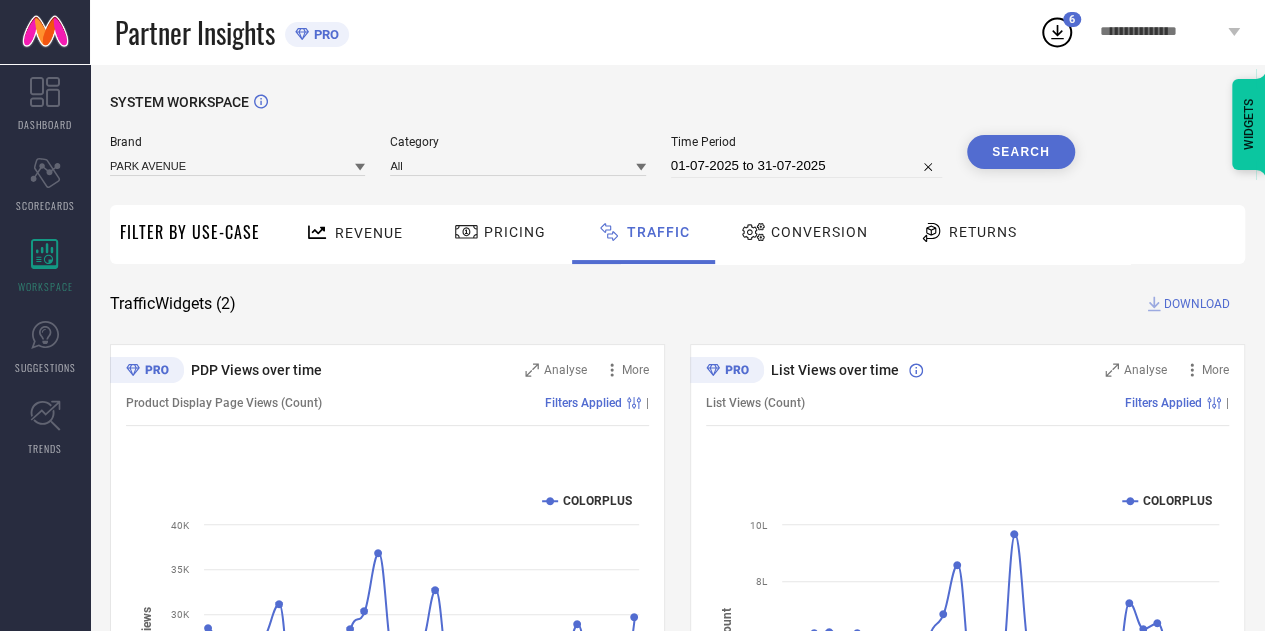click on "Search" at bounding box center [1021, 152] 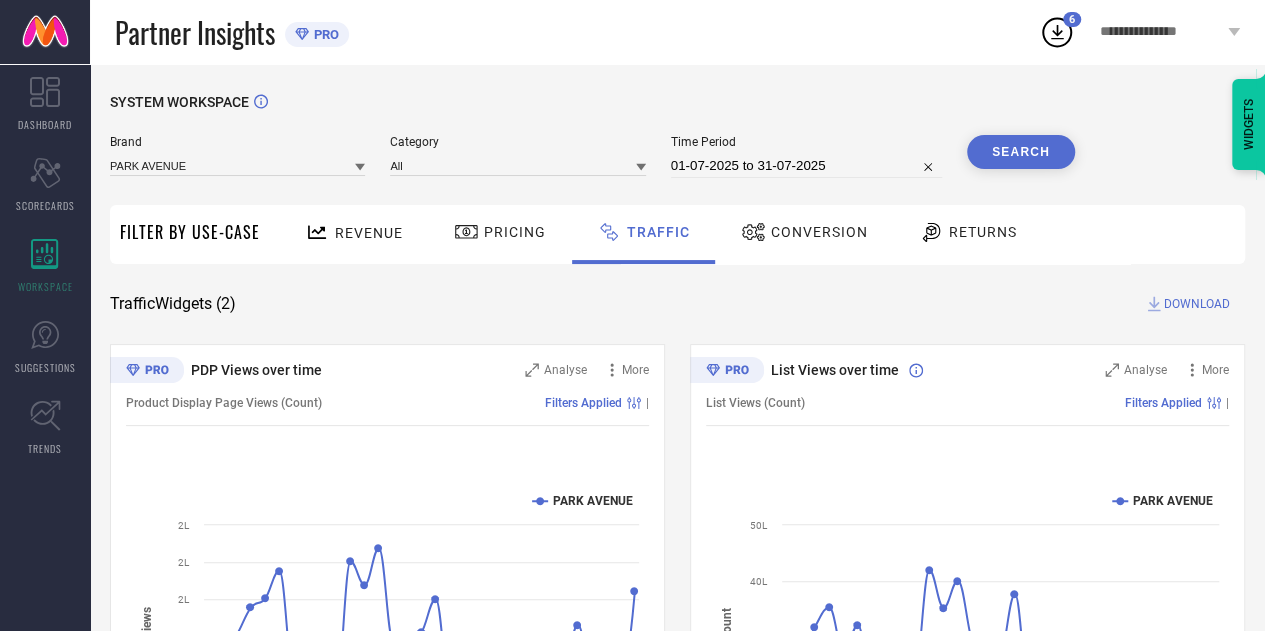 click on "DOWNLOAD" at bounding box center [1197, 304] 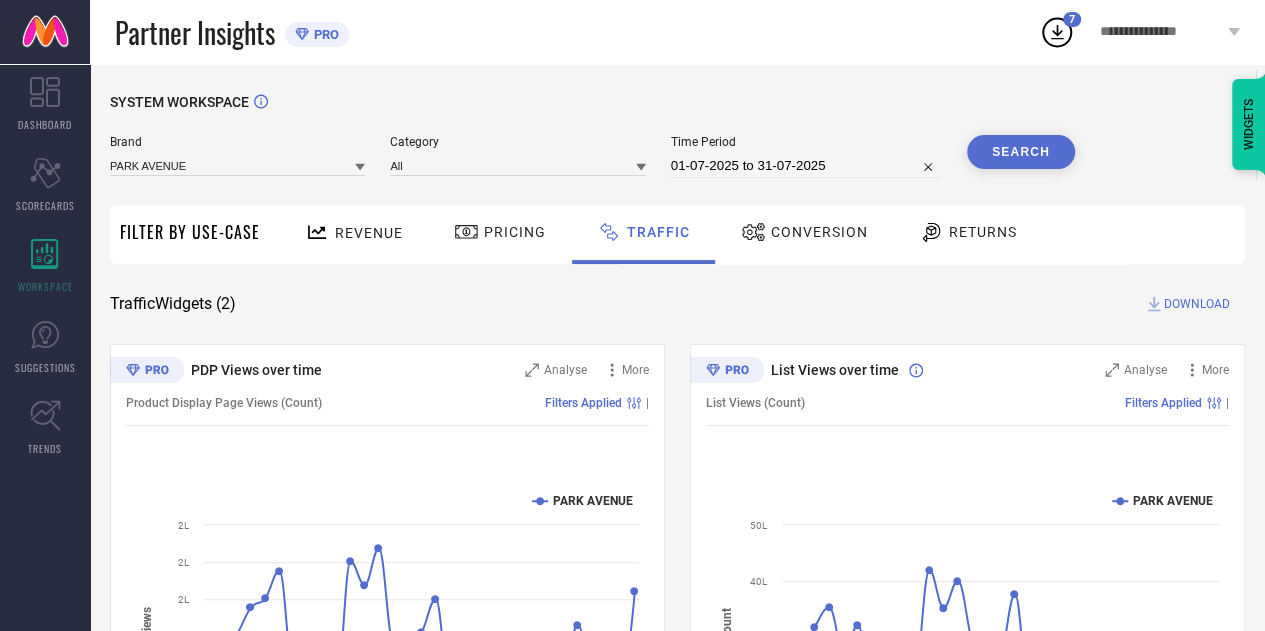 click on "Brand PARK AVENUE" at bounding box center (237, 156) 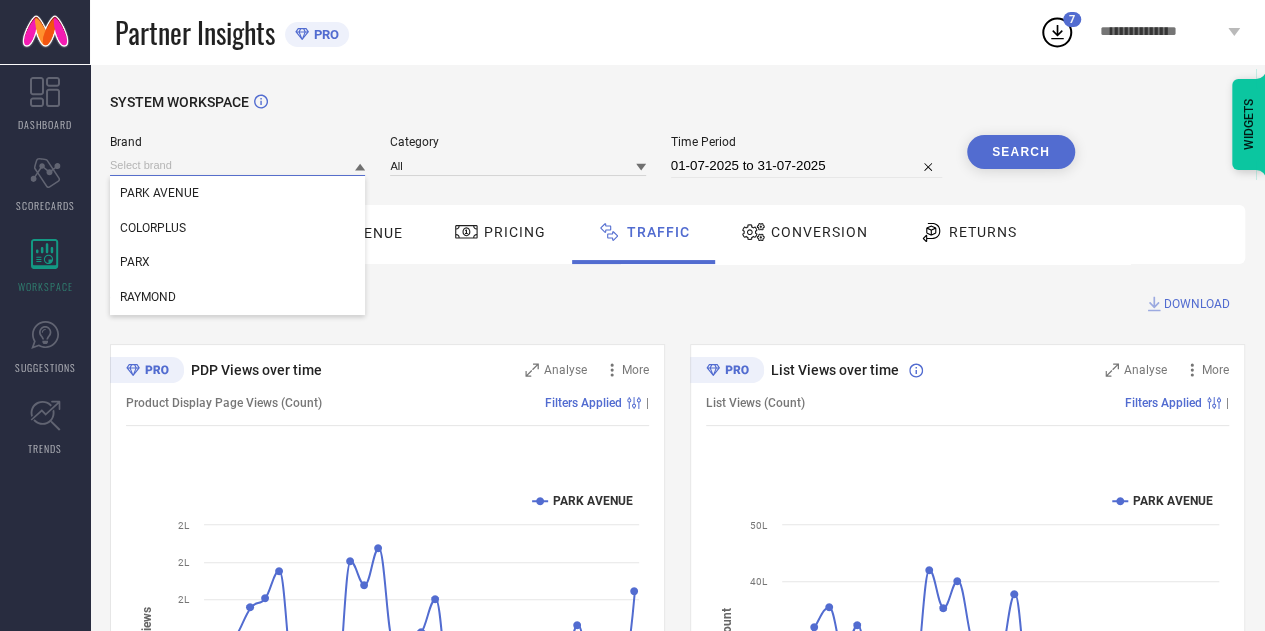click at bounding box center (237, 165) 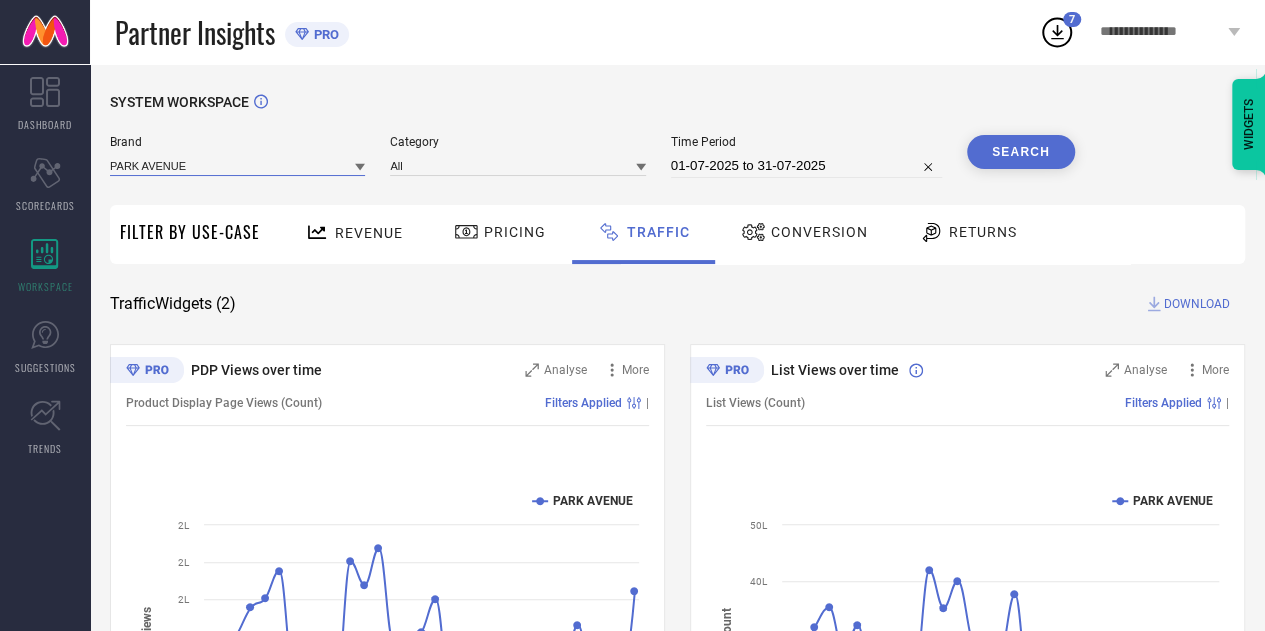 click at bounding box center (237, 165) 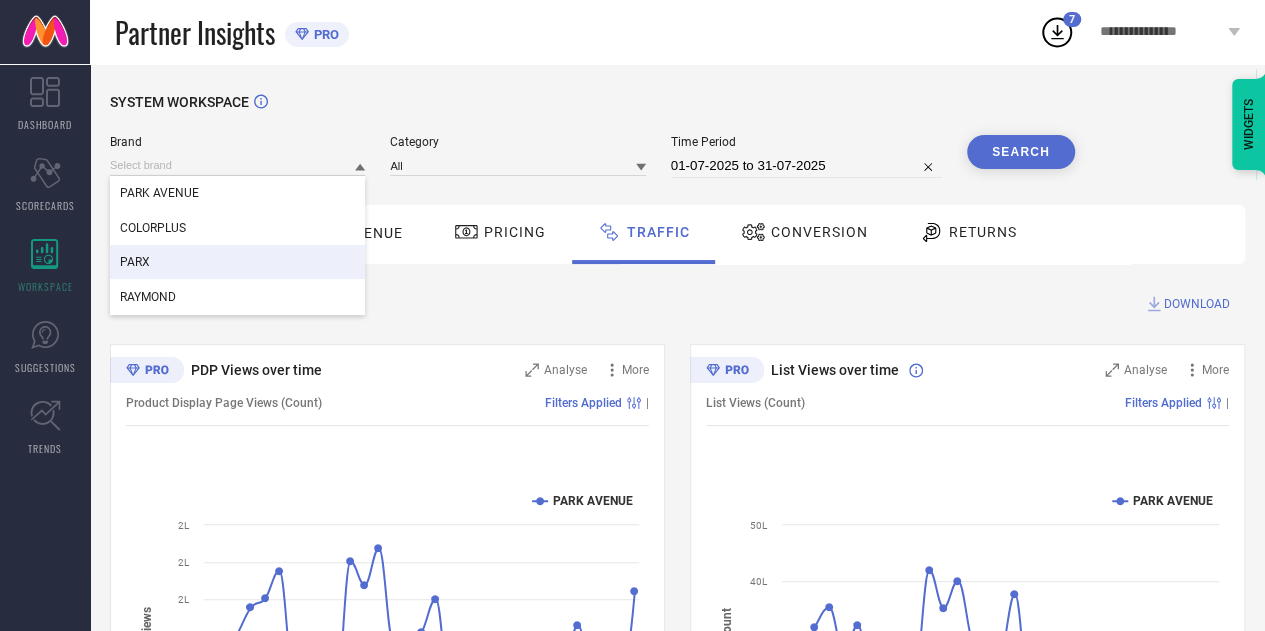 click on "PARX" at bounding box center (237, 262) 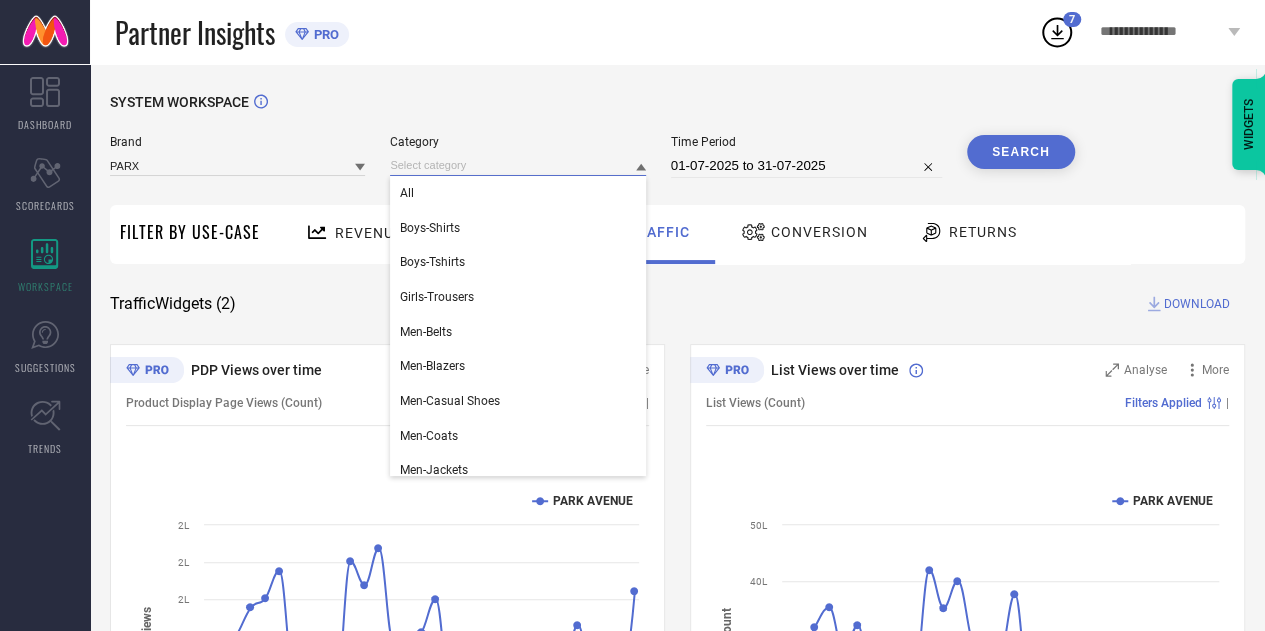click at bounding box center [517, 165] 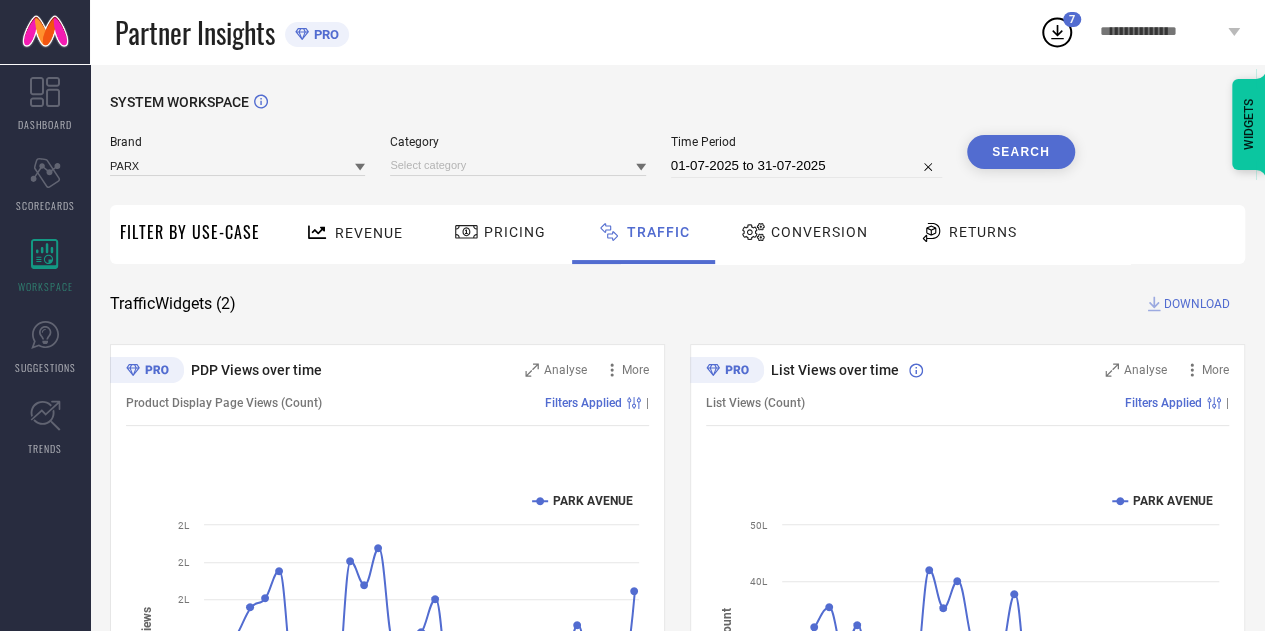 click on "Category" at bounding box center [517, 156] 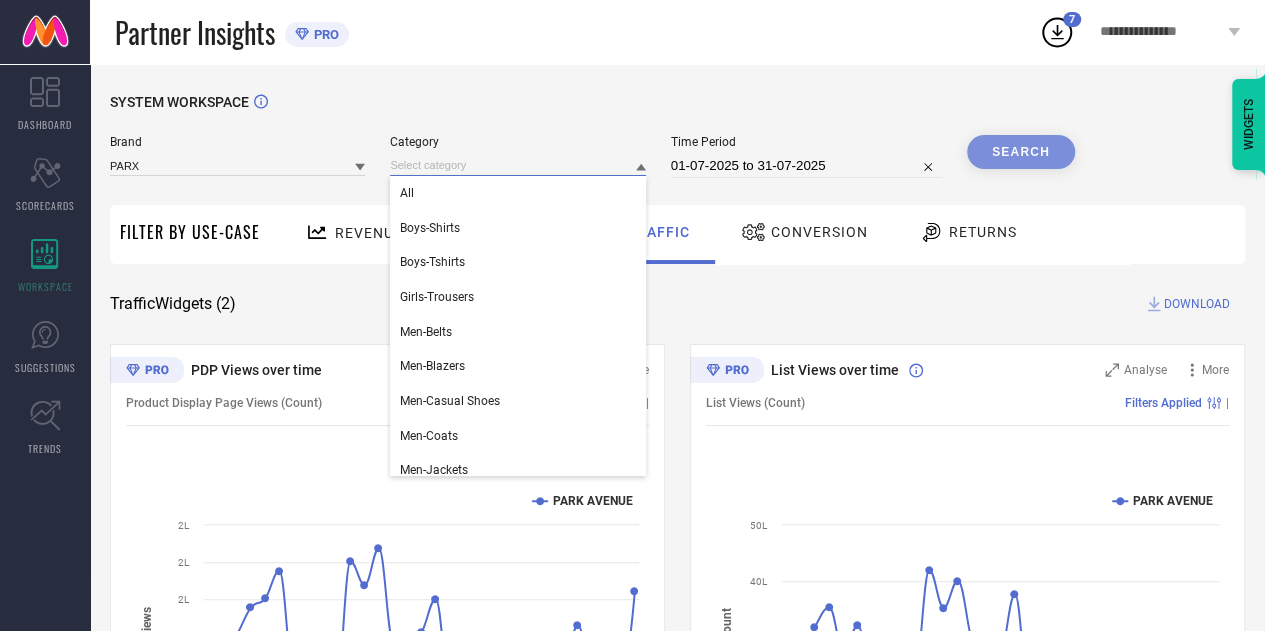 click at bounding box center (517, 165) 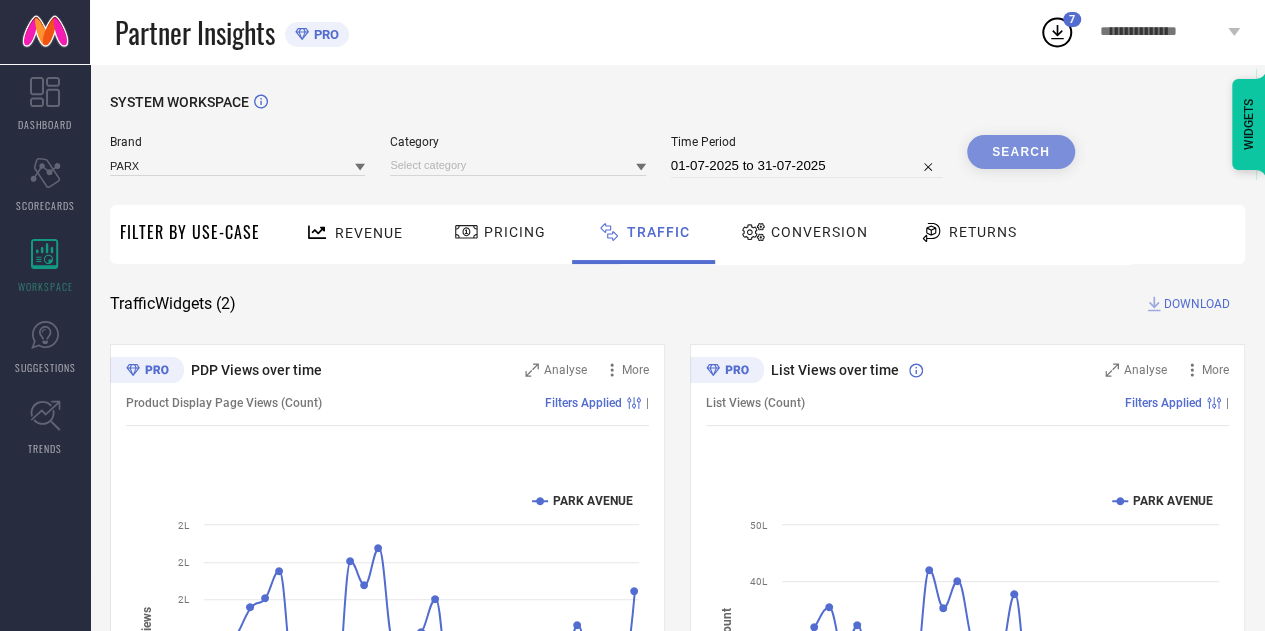 click on "Category" at bounding box center (517, 156) 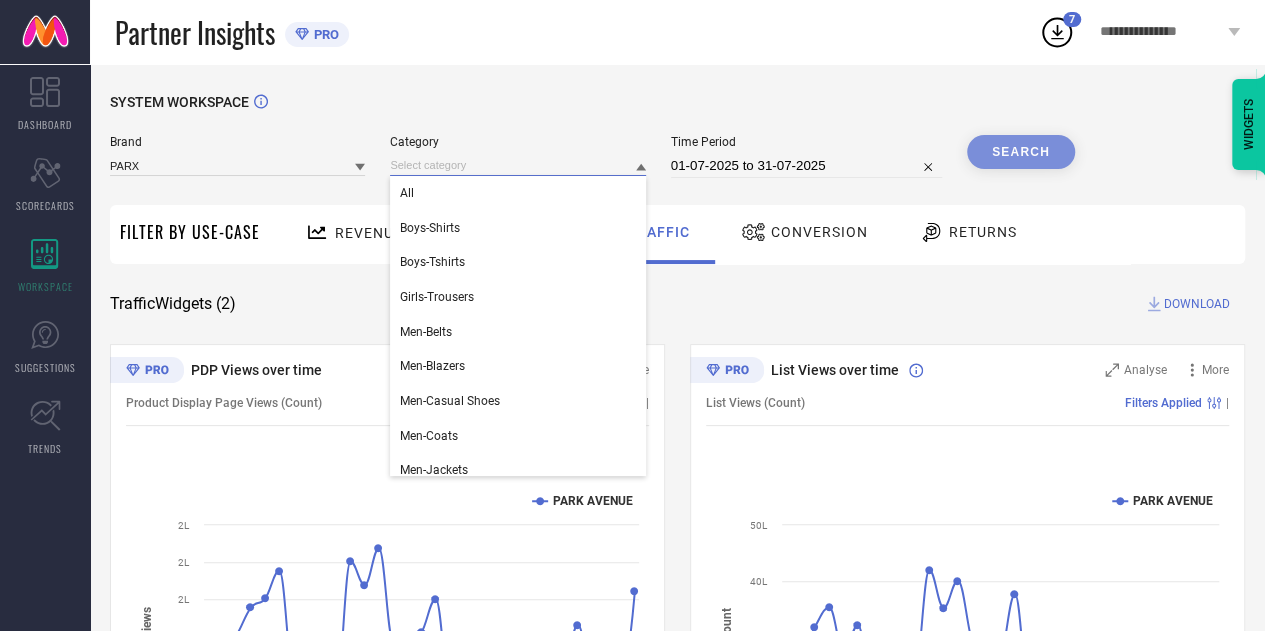 click at bounding box center (517, 165) 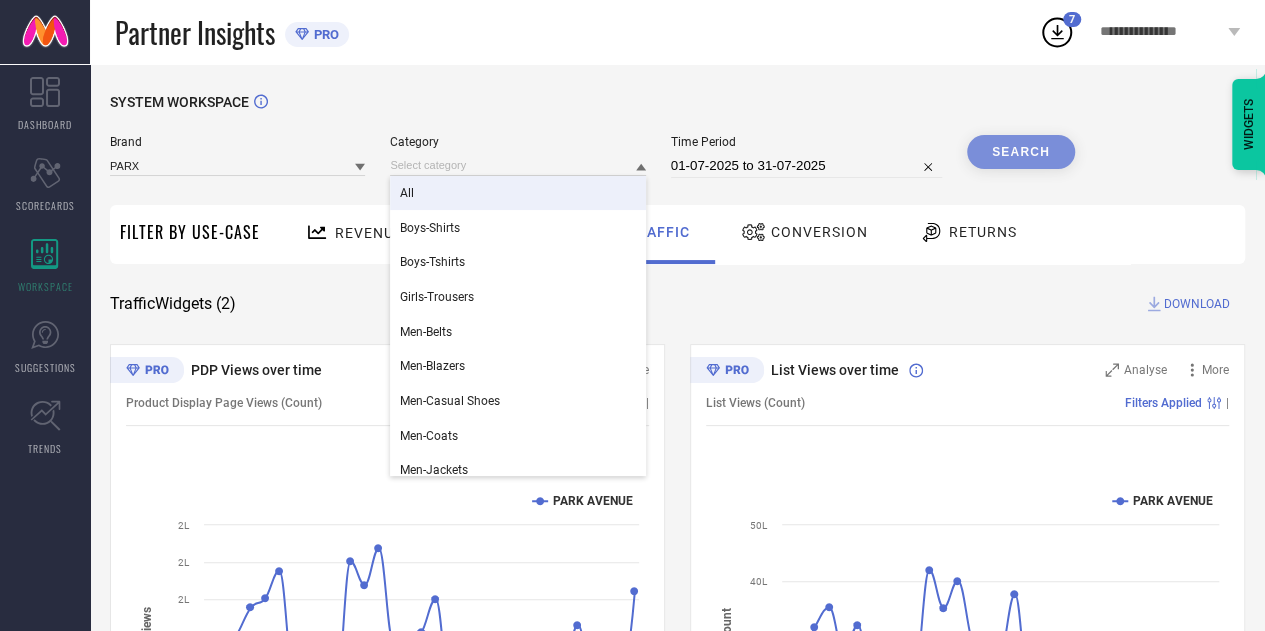 click on "All" at bounding box center [517, 193] 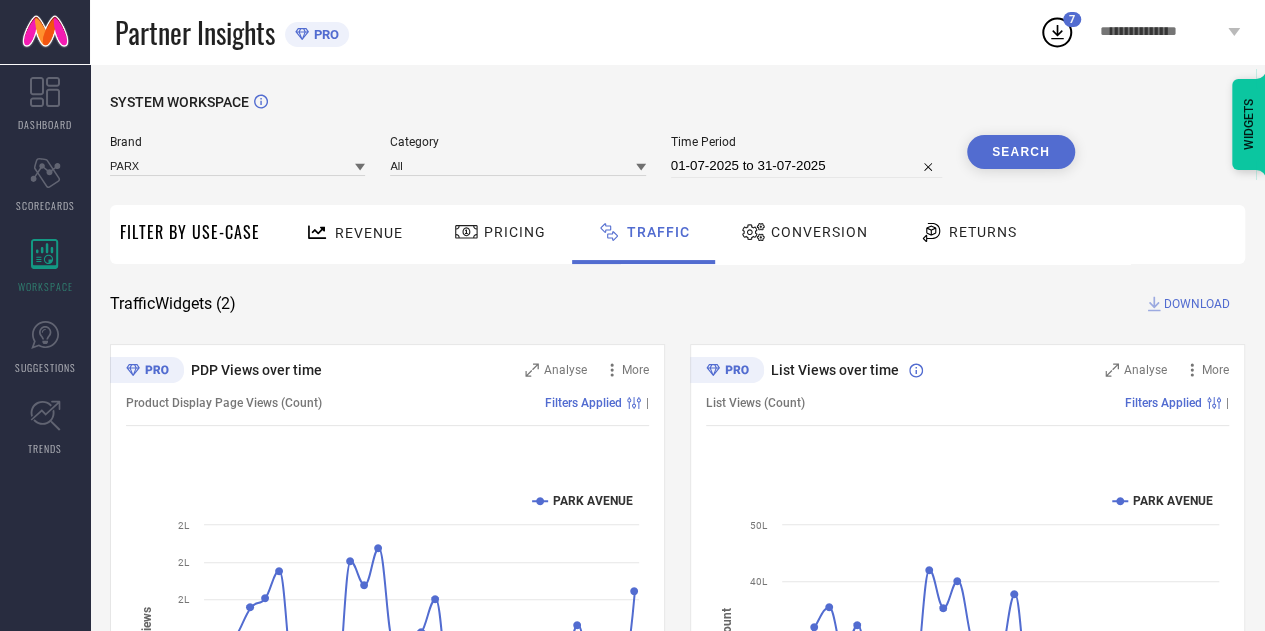 click on "Search" at bounding box center [1021, 152] 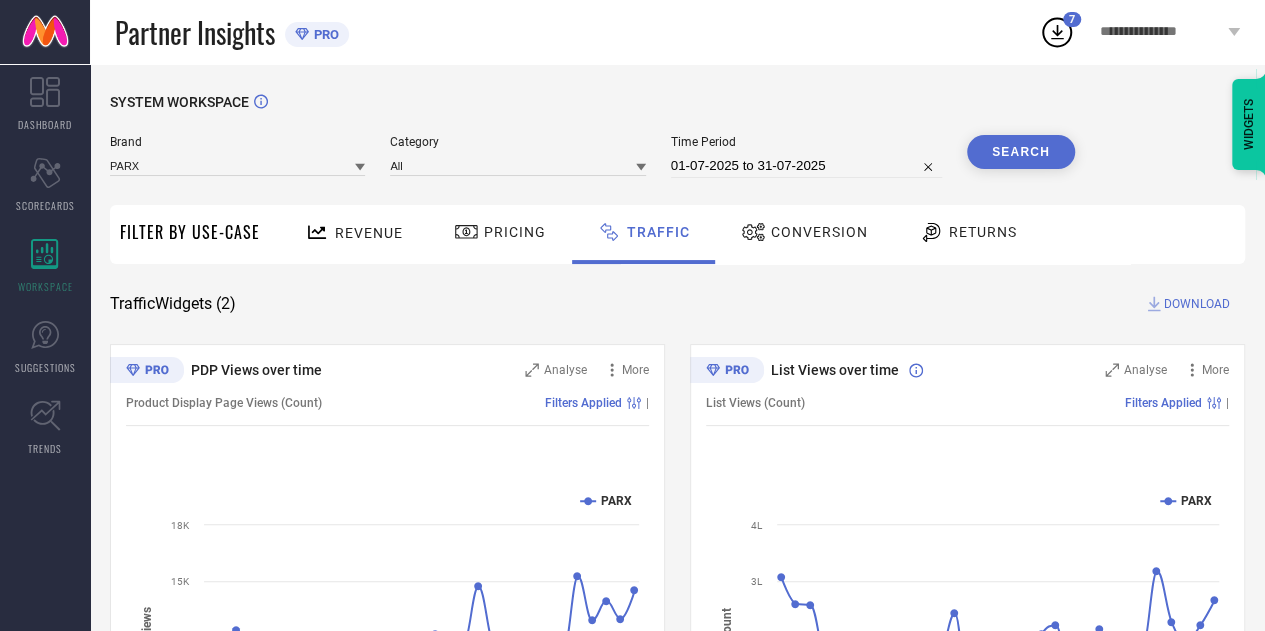 click on "DOWNLOAD" at bounding box center [1197, 304] 